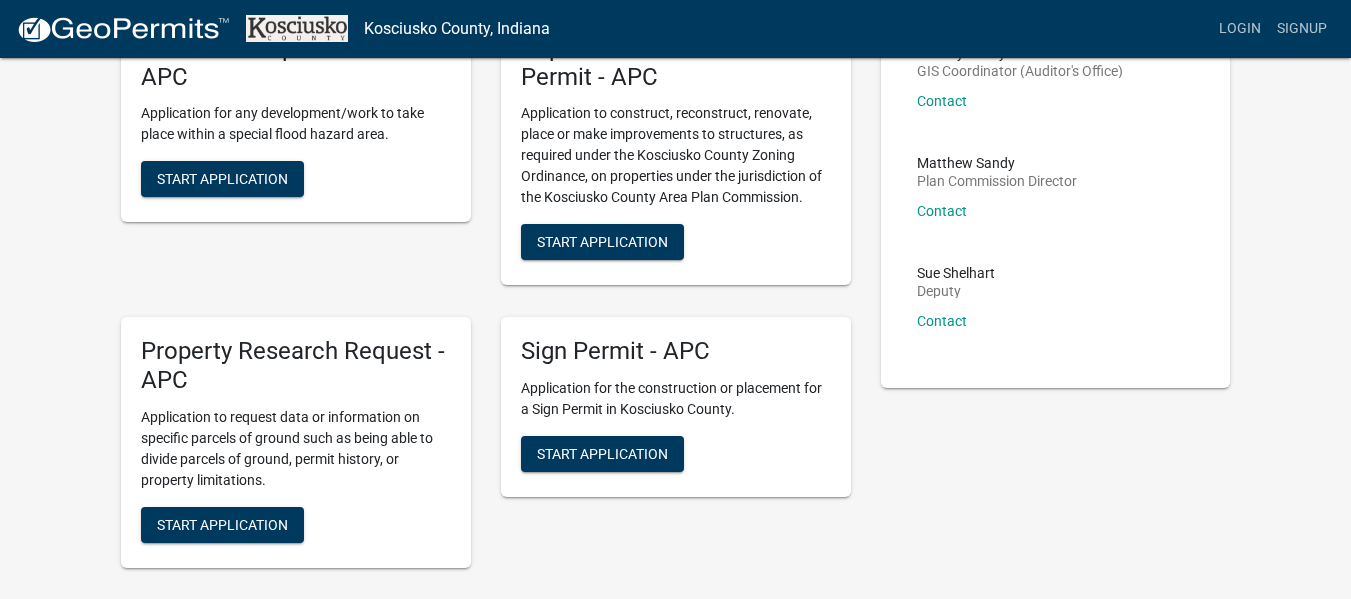 scroll, scrollTop: 200, scrollLeft: 0, axis: vertical 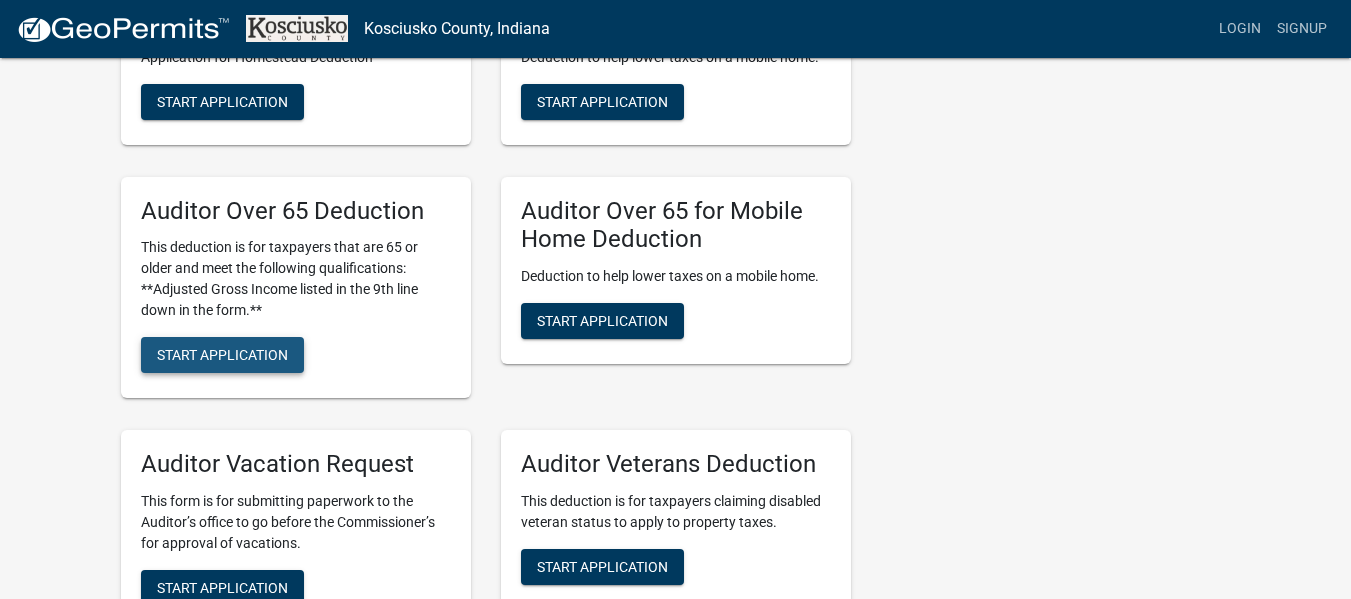 click on "Start Application" at bounding box center [222, 355] 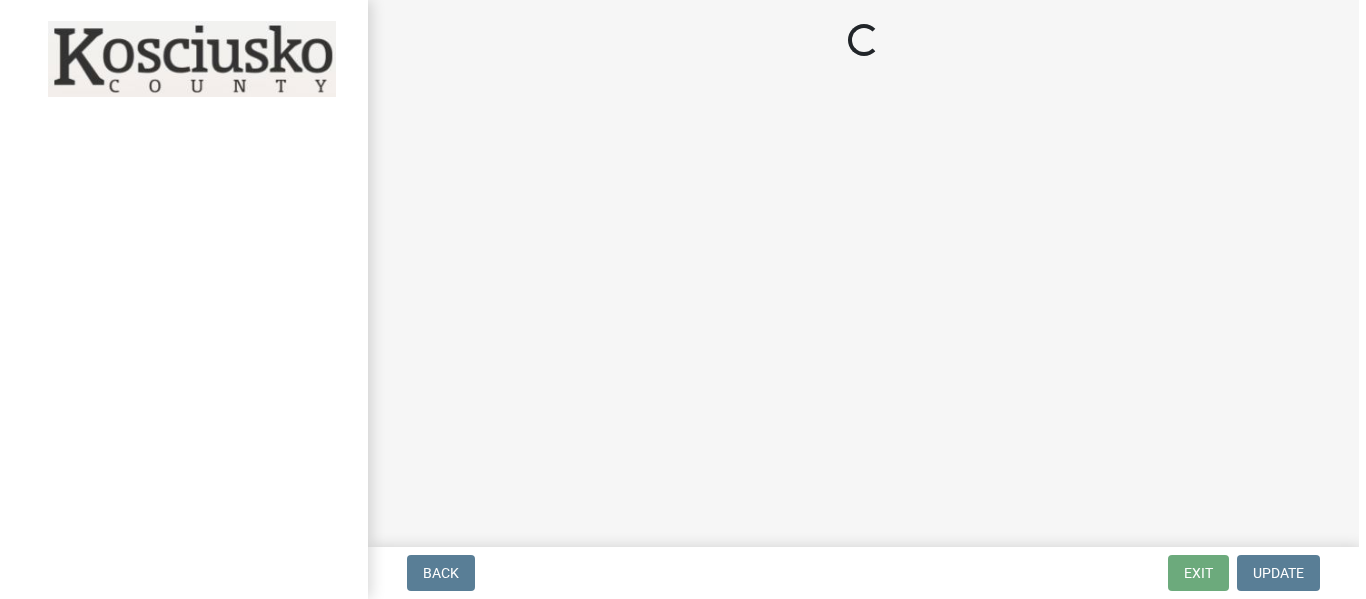 scroll, scrollTop: 0, scrollLeft: 0, axis: both 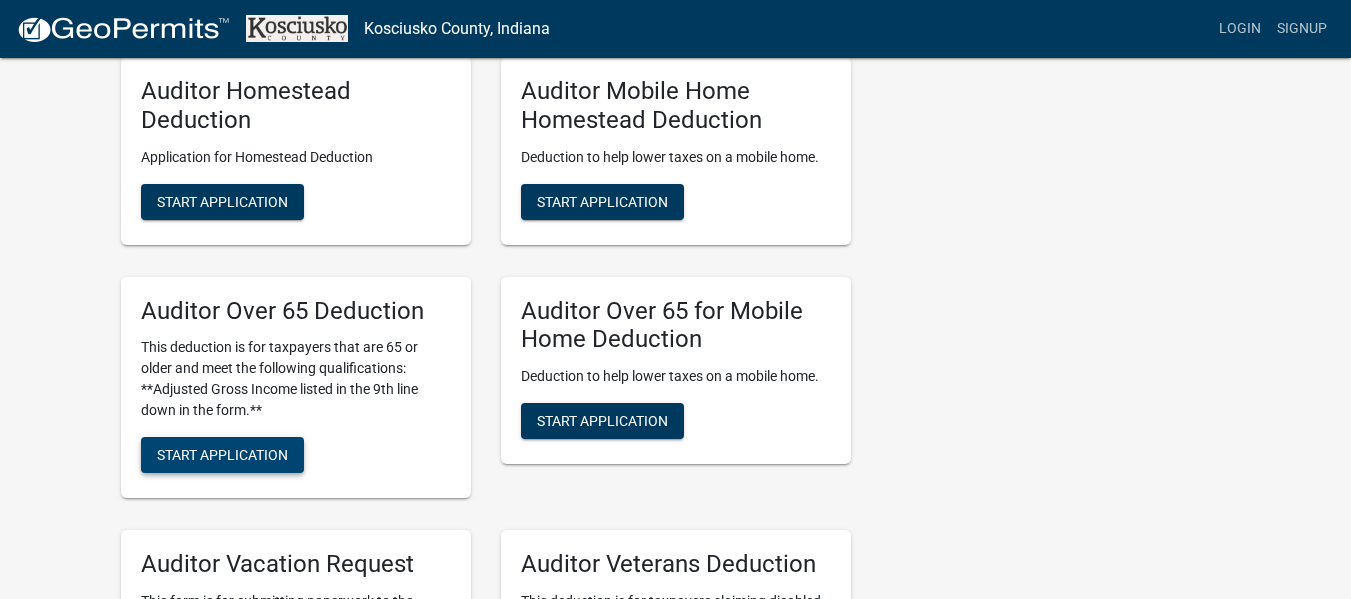 click on "Start Application" at bounding box center (222, 455) 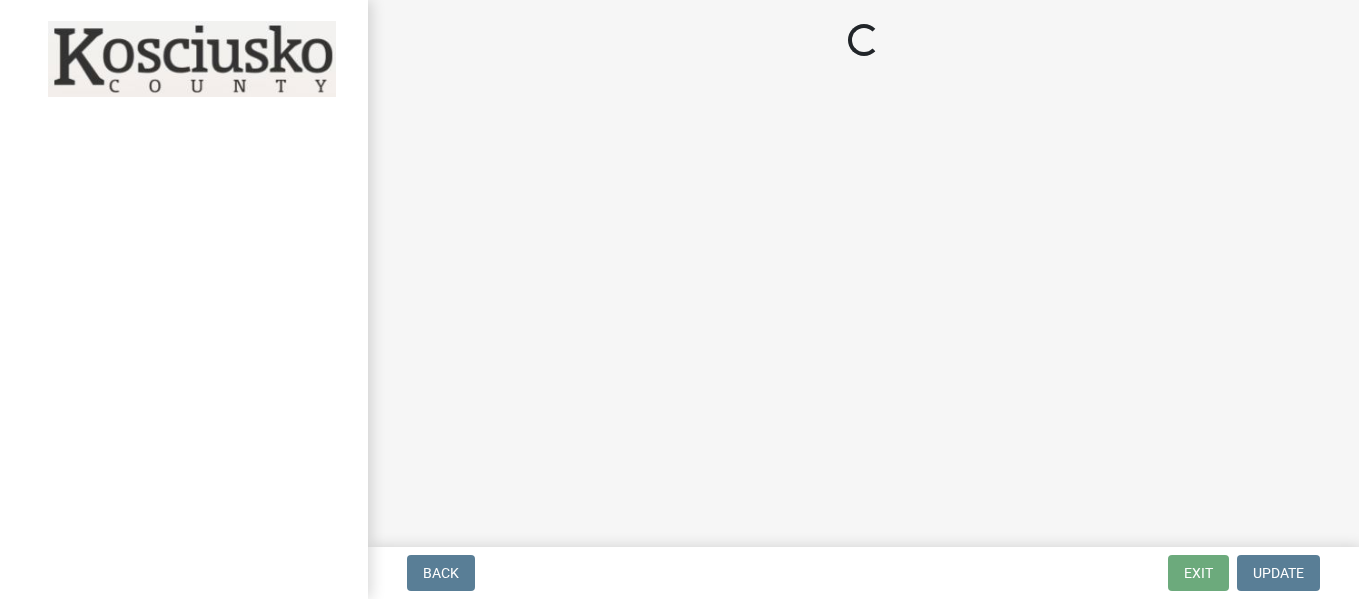 scroll, scrollTop: 0, scrollLeft: 0, axis: both 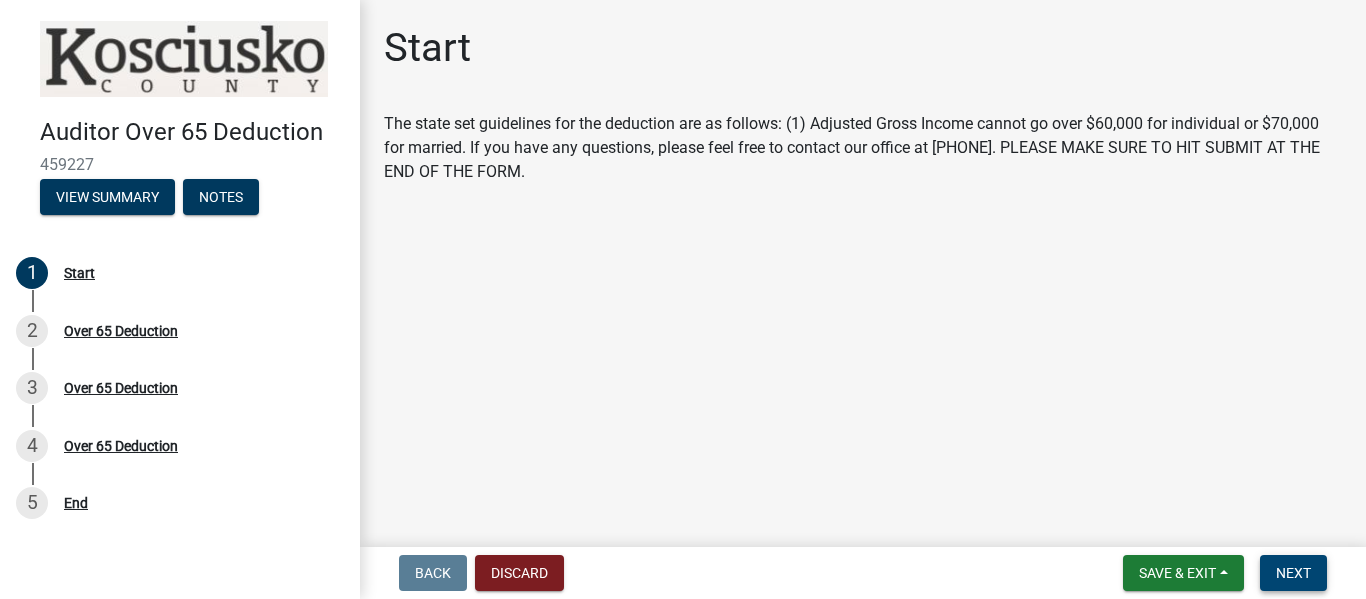 click on "Next" at bounding box center [1293, 573] 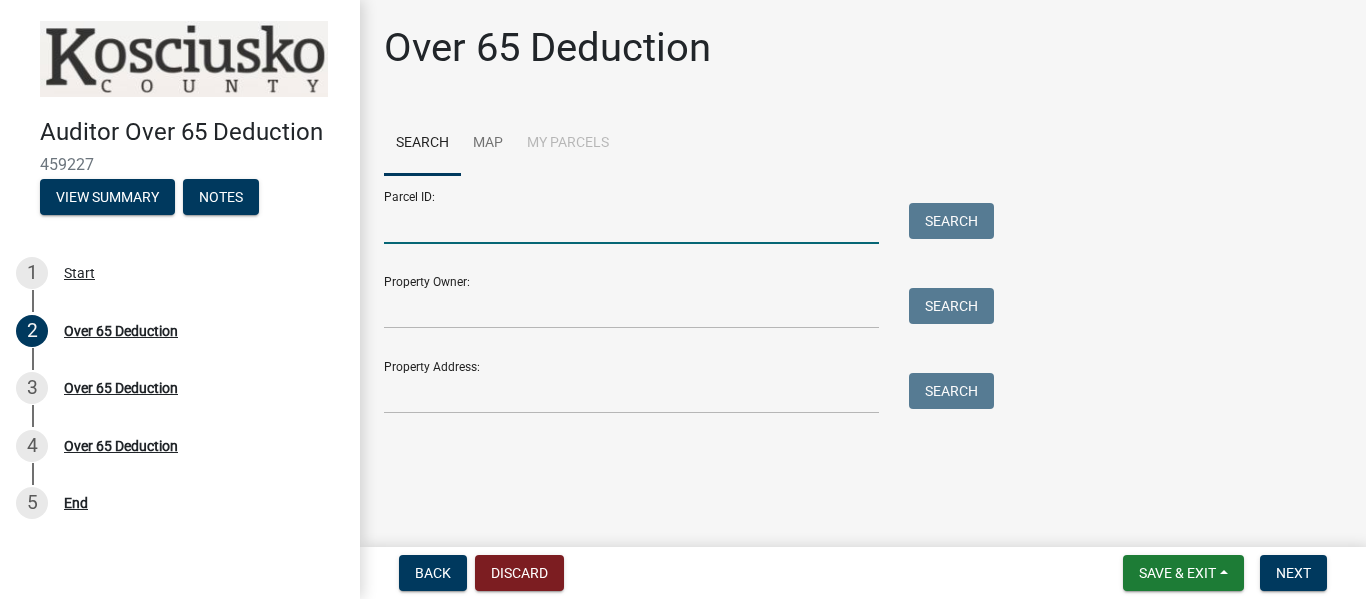 click on "Parcel ID:" at bounding box center [631, 223] 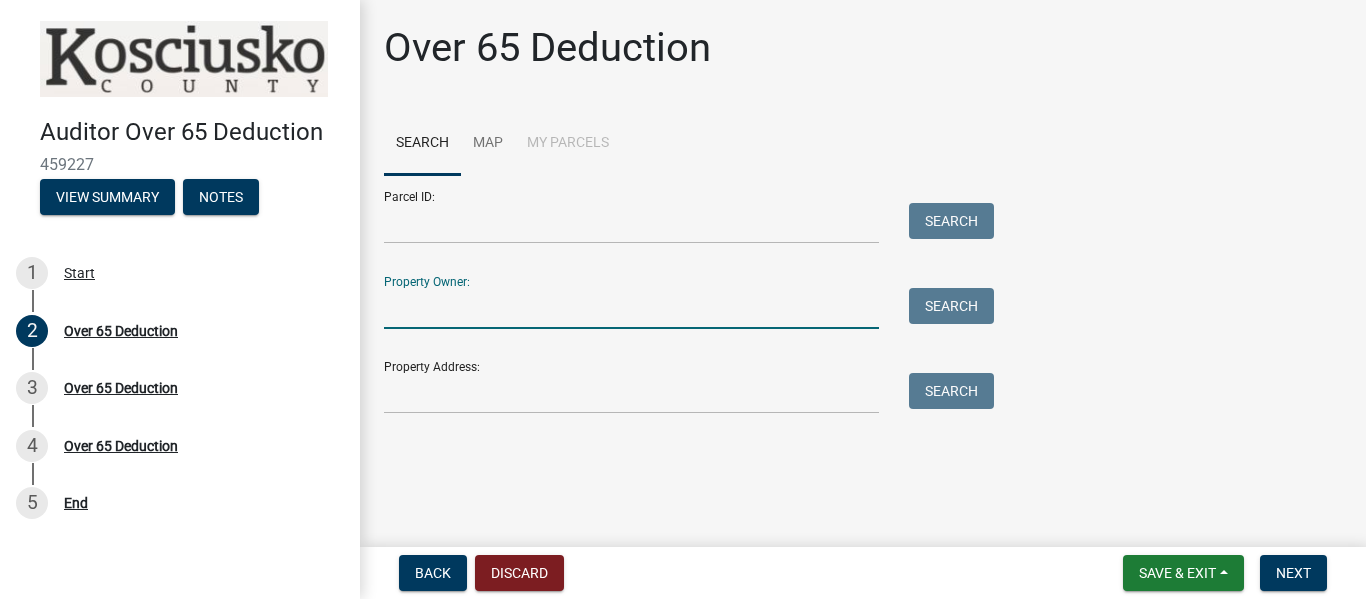 click on "Parcel ID:   Search   Property Owner:   Search   Property Address:   Search" at bounding box center (684, 294) 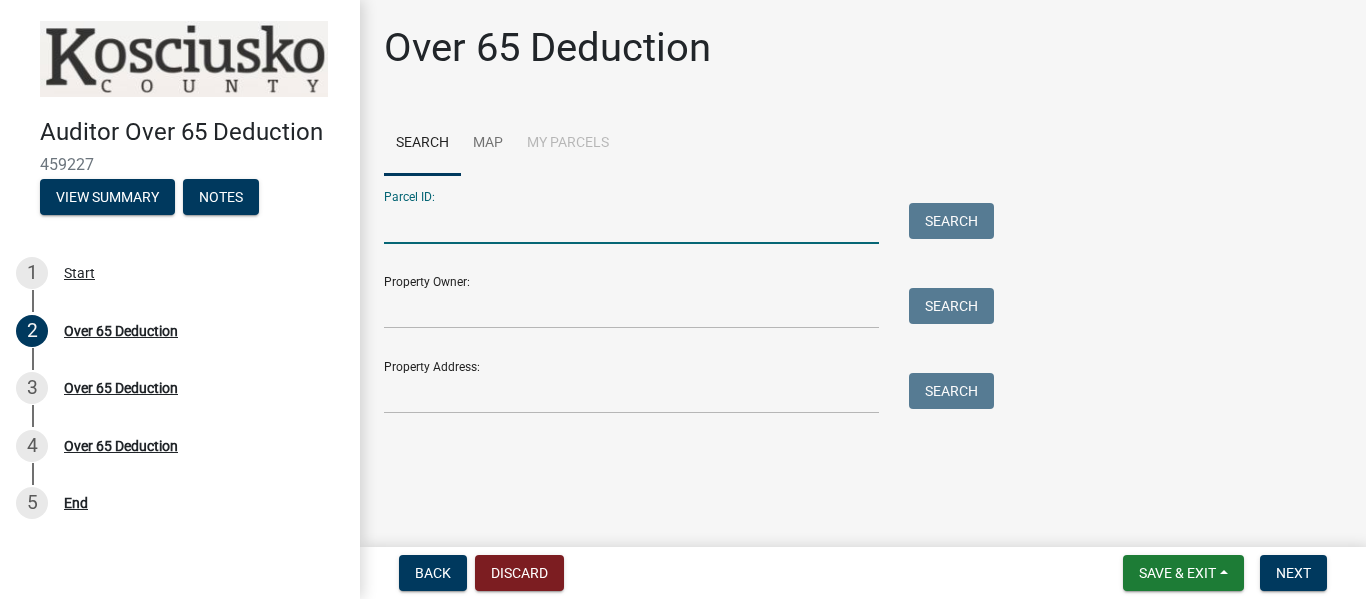 click on "Parcel ID:" at bounding box center (631, 223) 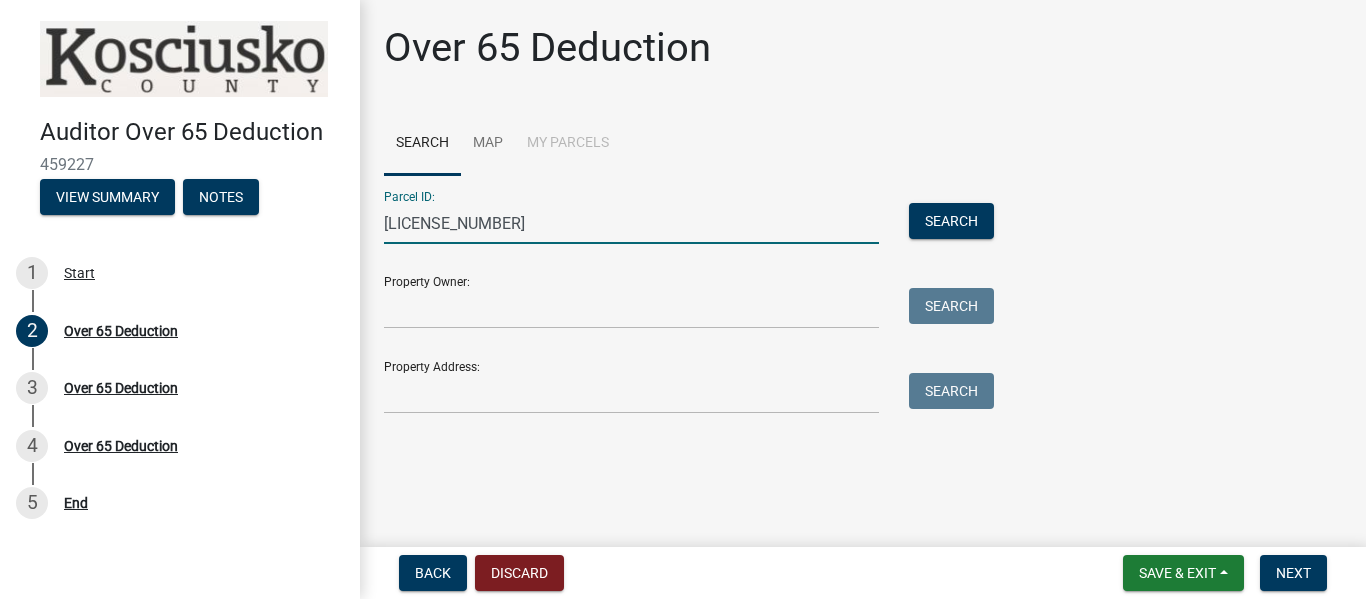 type on "[LICENSE_NUMBER]" 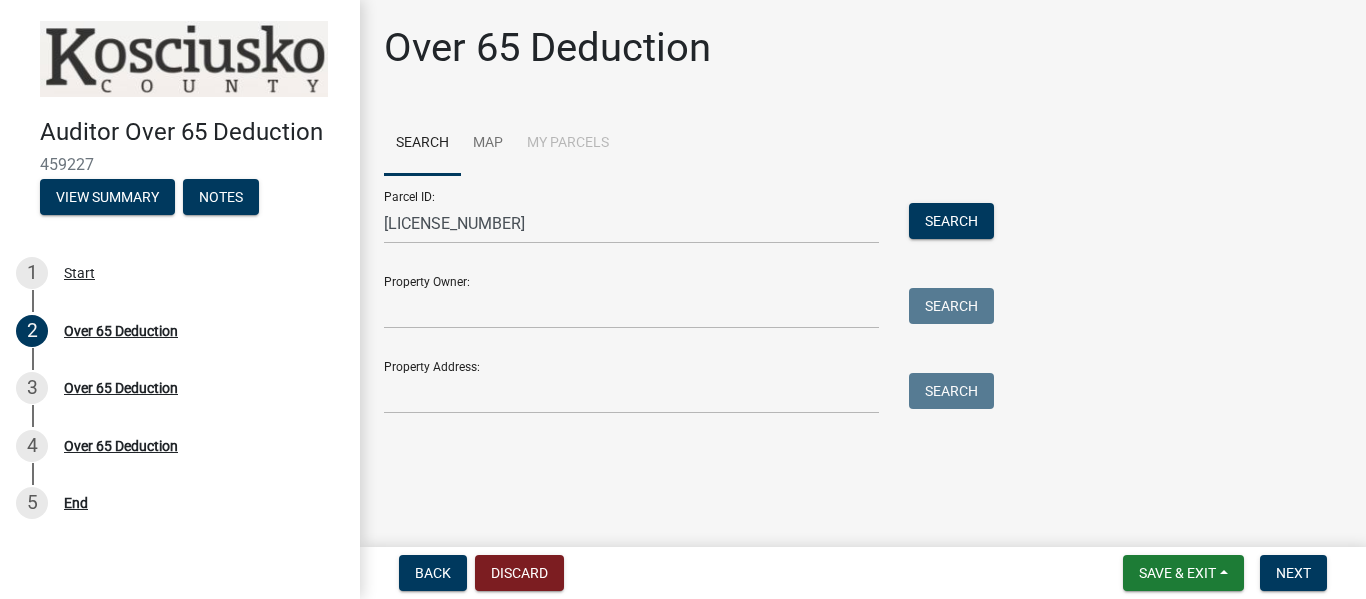 click on "Property Address:   Search" at bounding box center (684, 379) 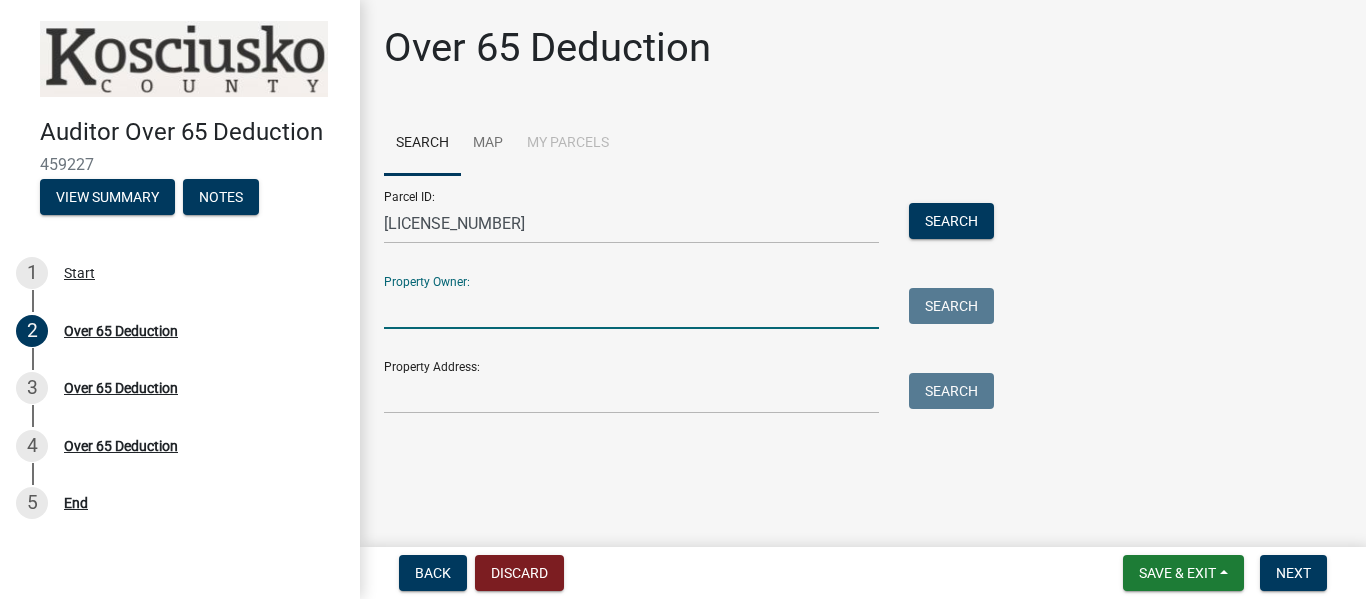 click on "Property Owner:" at bounding box center [631, 308] 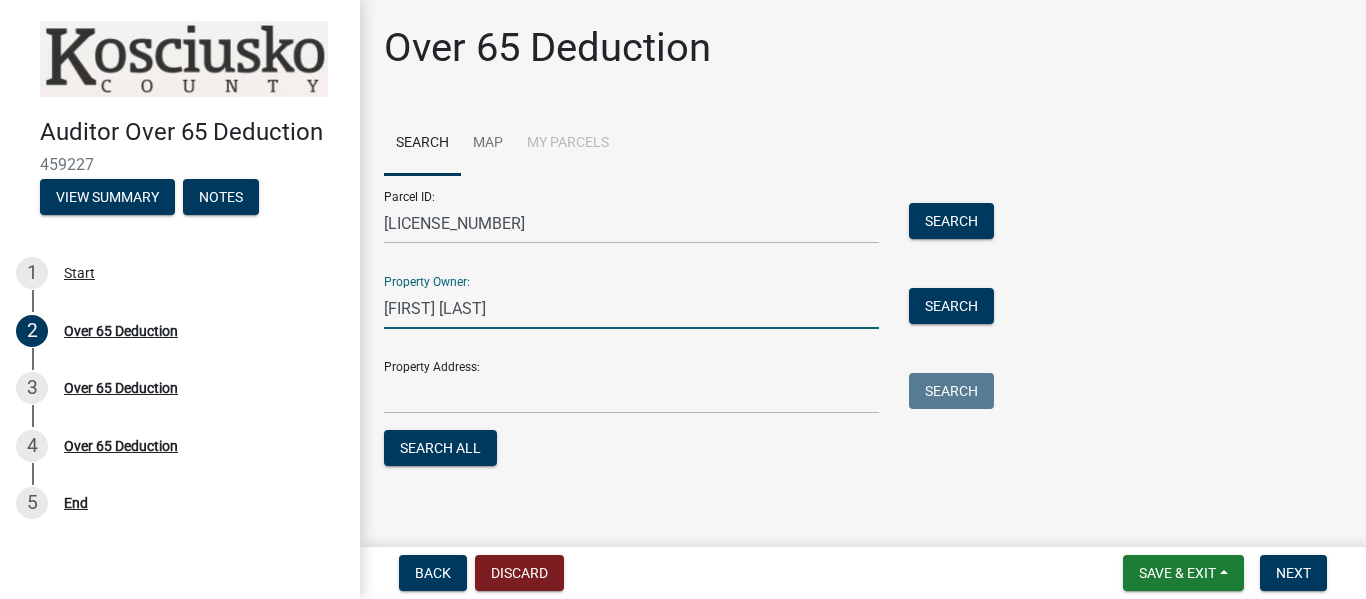 type on "[FIRST] [LAST]" 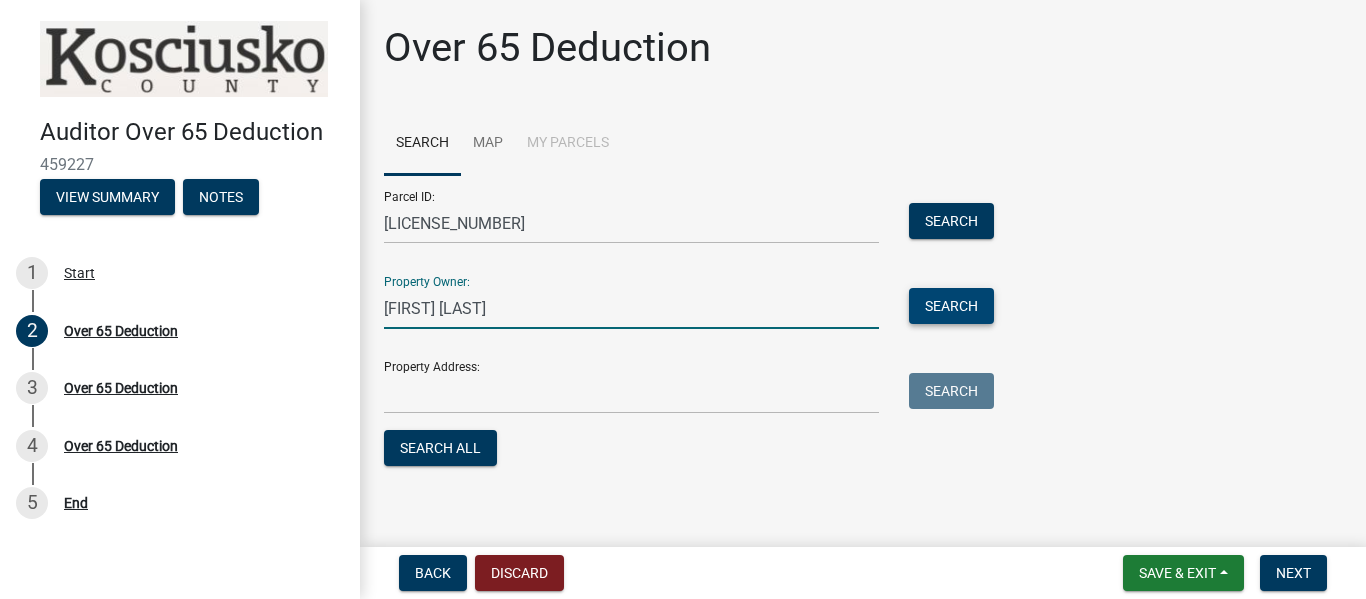 type 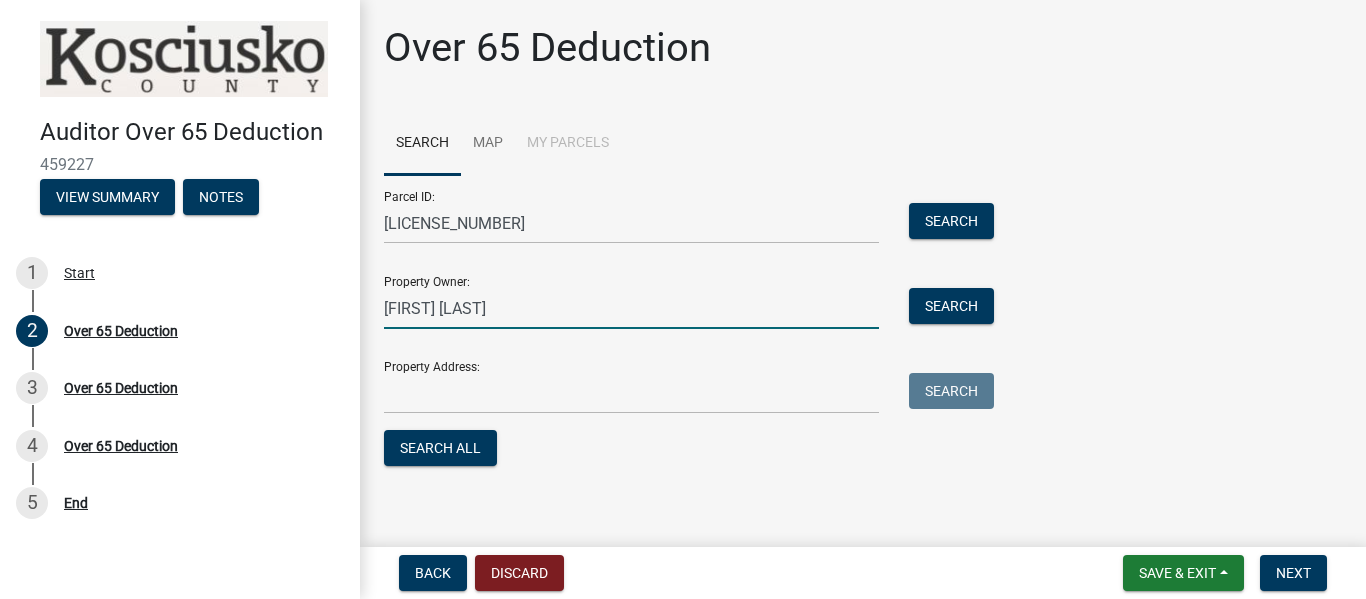 click on "[FIRST] [LAST]" at bounding box center [631, 308] 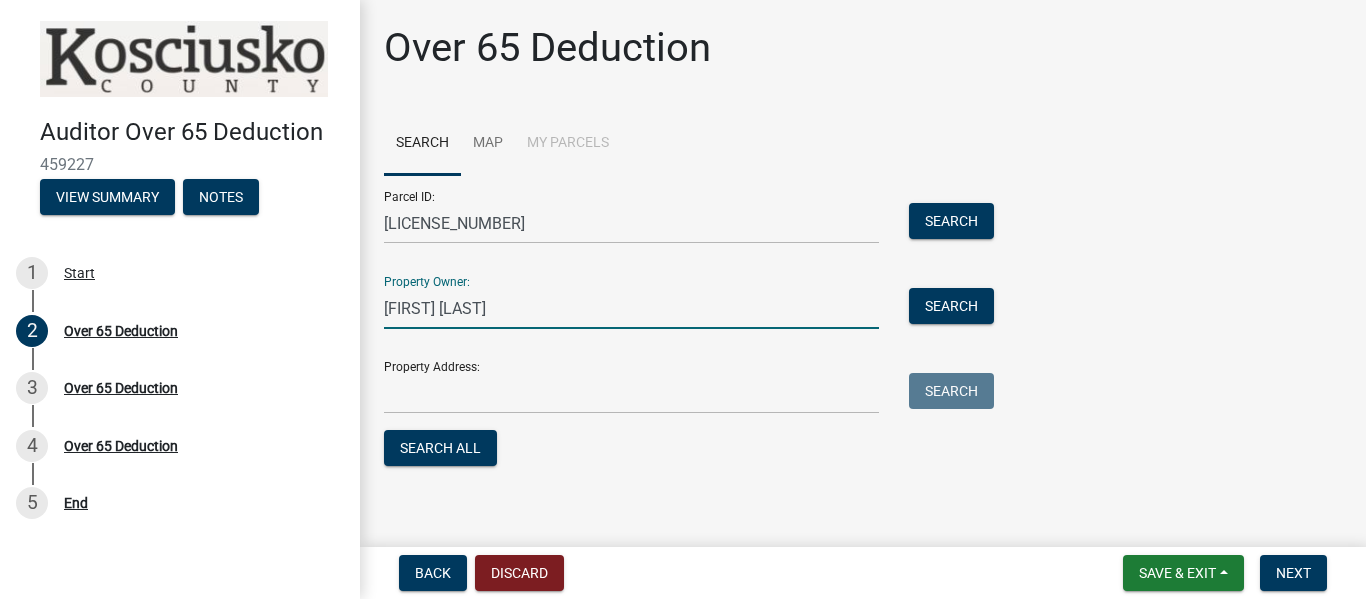 type on "[FIRST] [LAST]" 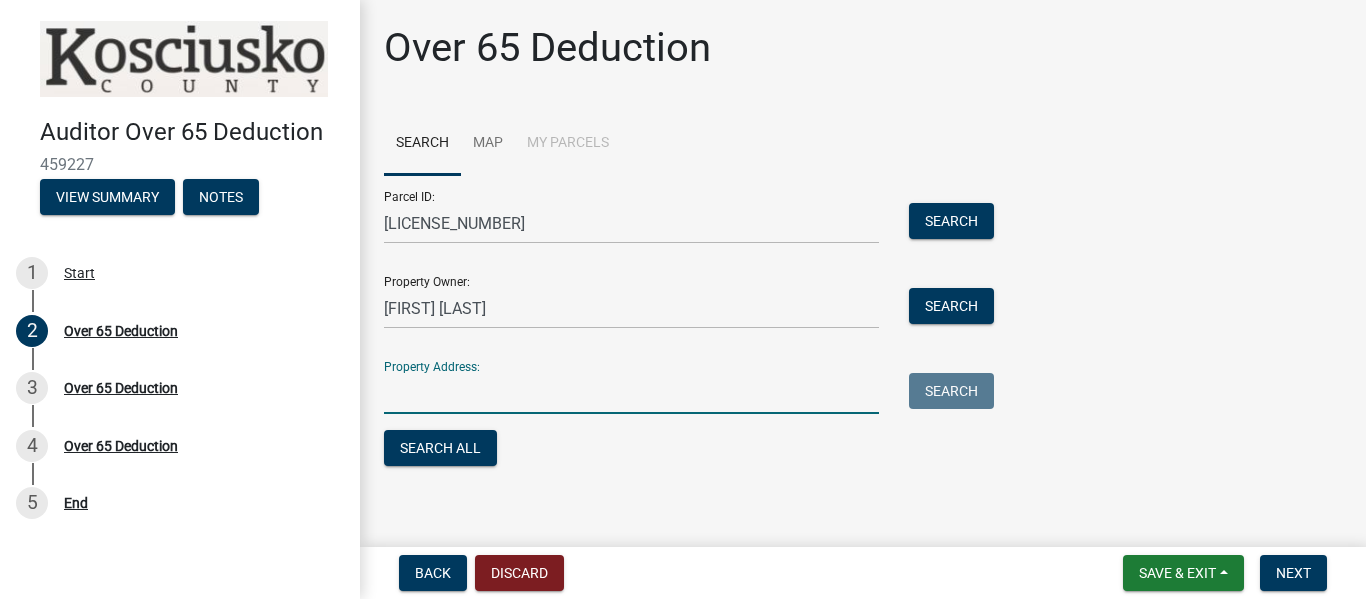 click on "Property Address:" at bounding box center (631, 393) 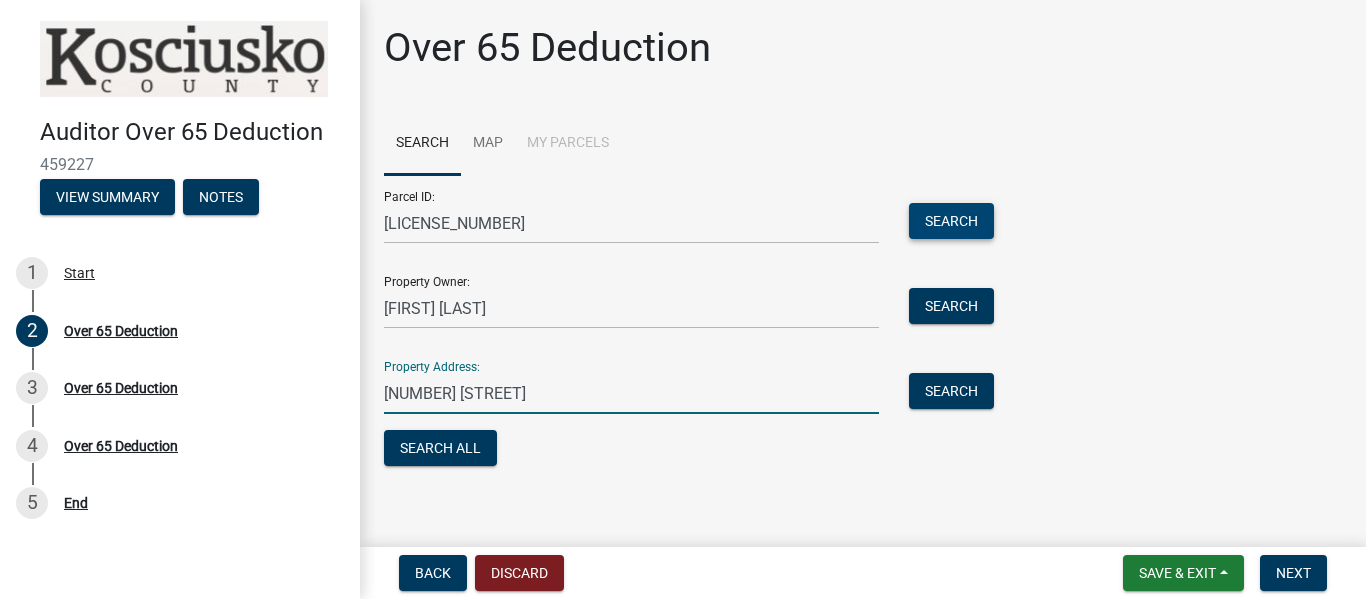 type on "[NUMBER] [STREET]" 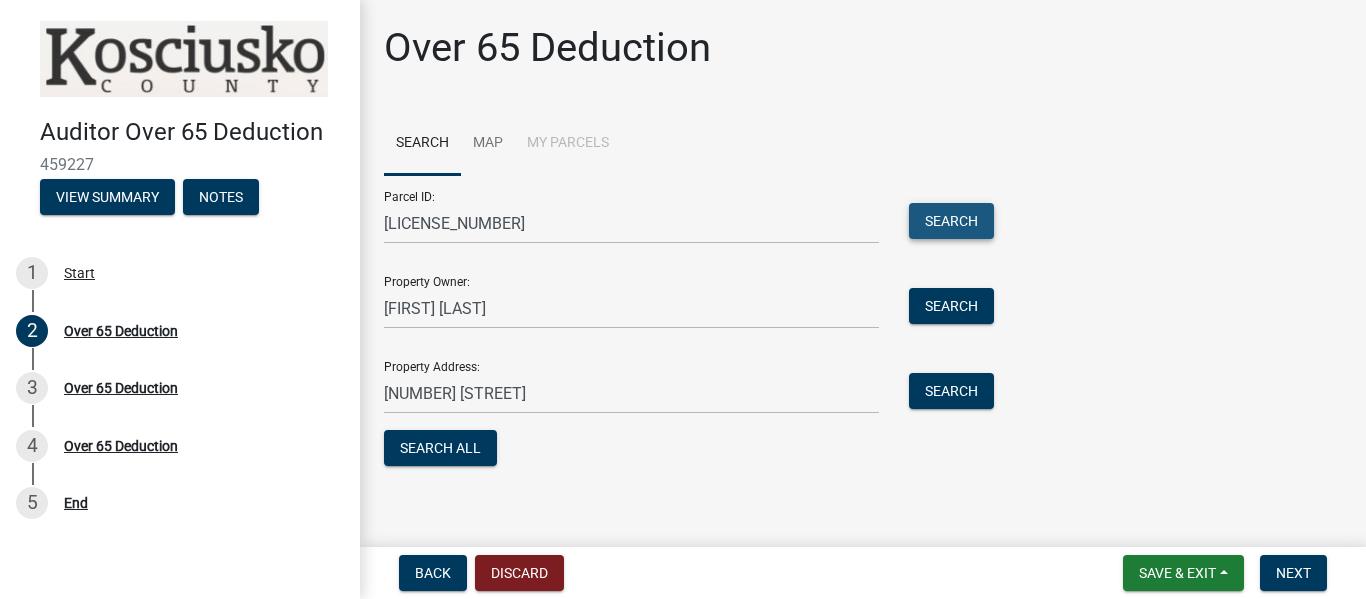 click on "Search" at bounding box center [951, 221] 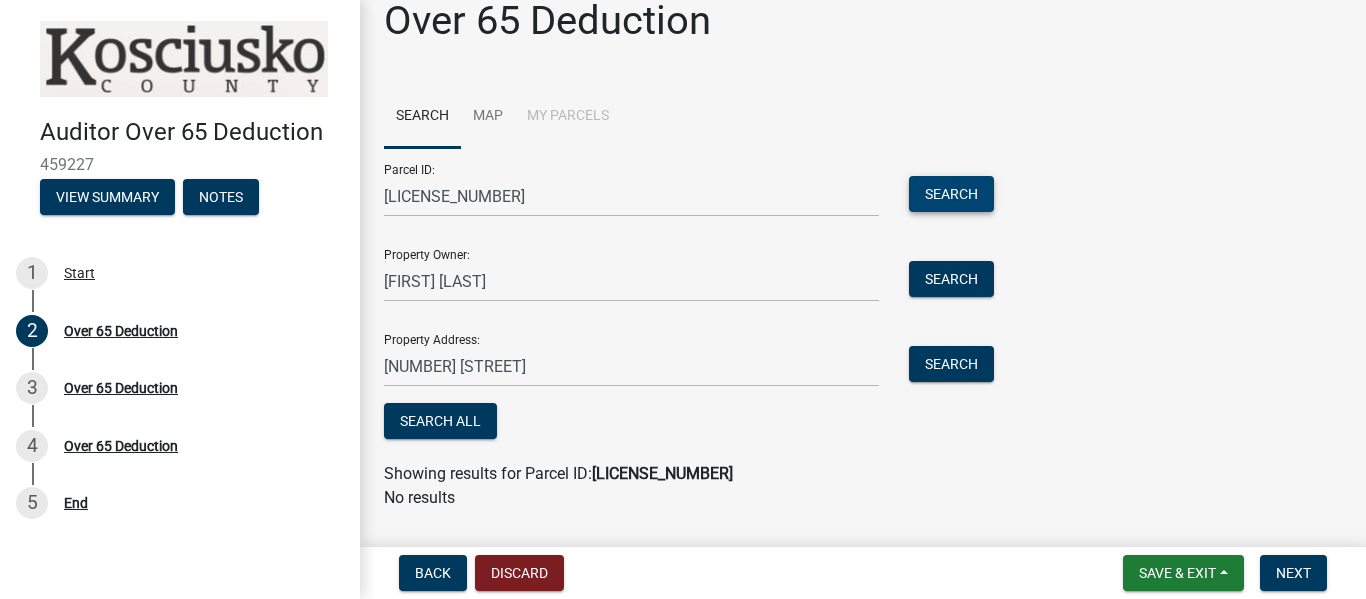 scroll, scrollTop: 0, scrollLeft: 0, axis: both 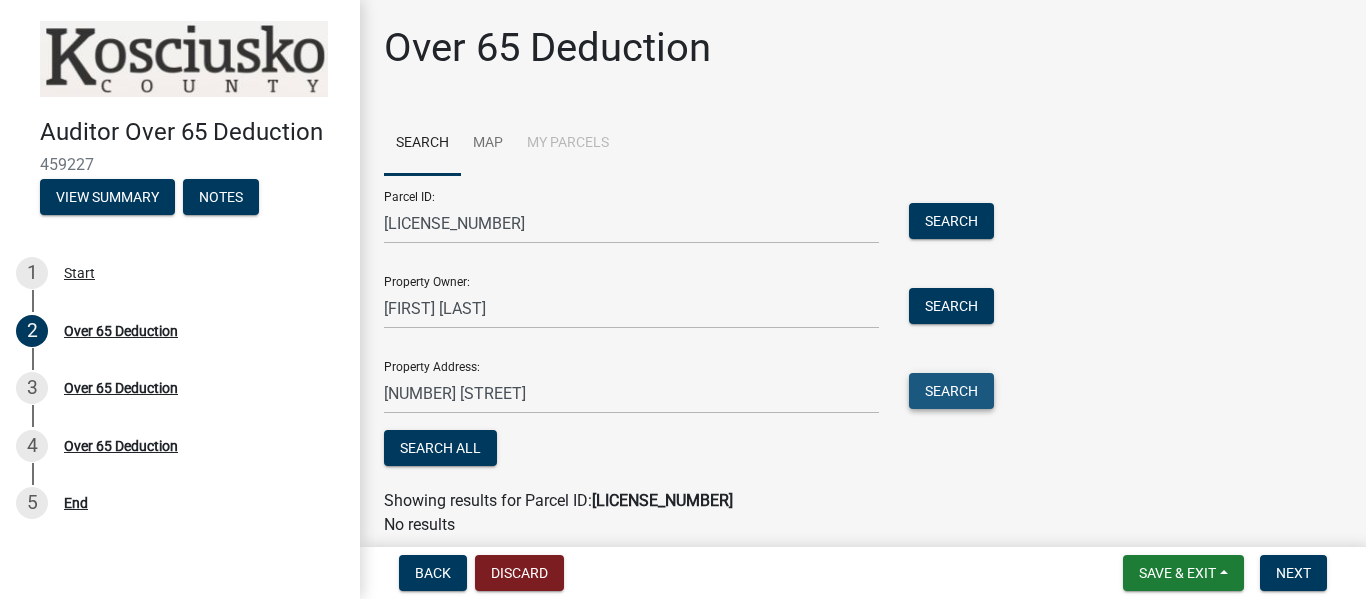 click on "Search" at bounding box center [951, 391] 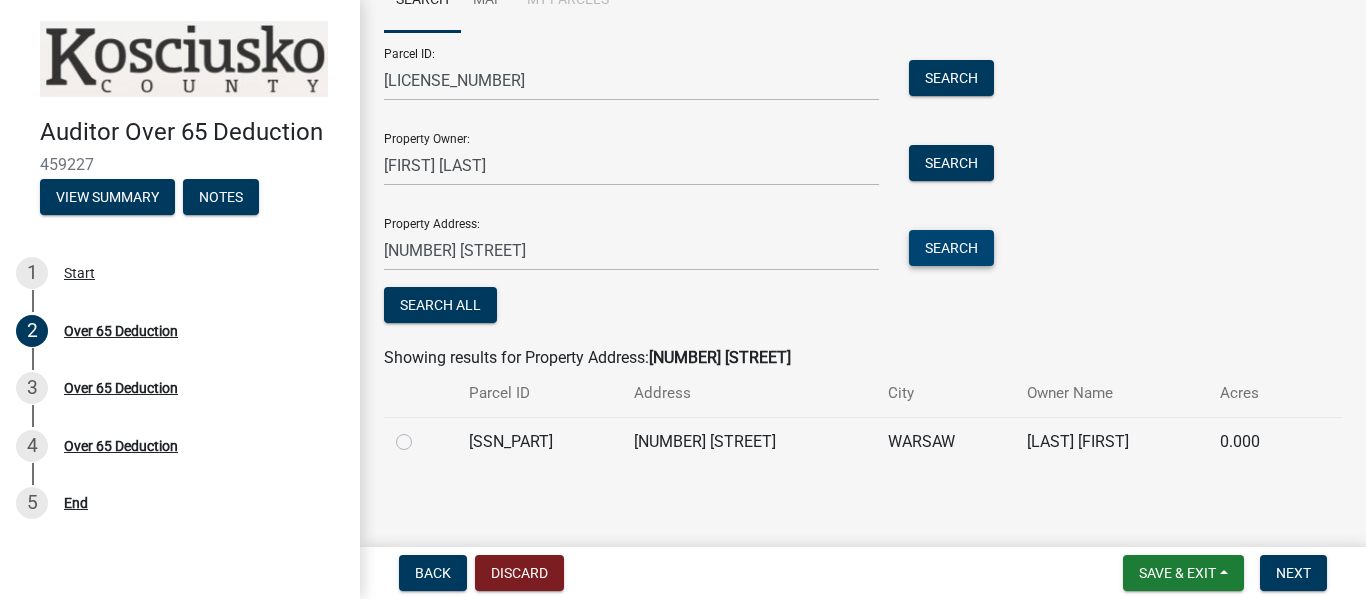scroll, scrollTop: 148, scrollLeft: 0, axis: vertical 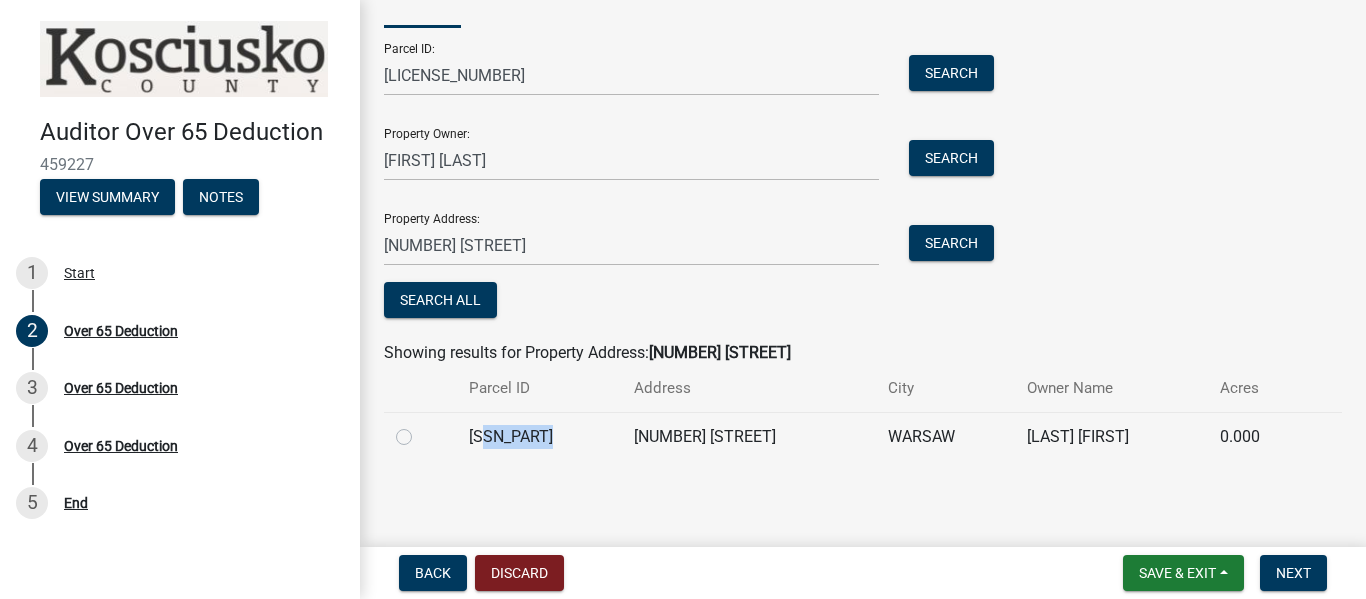 drag, startPoint x: 548, startPoint y: 440, endPoint x: 484, endPoint y: 440, distance: 64 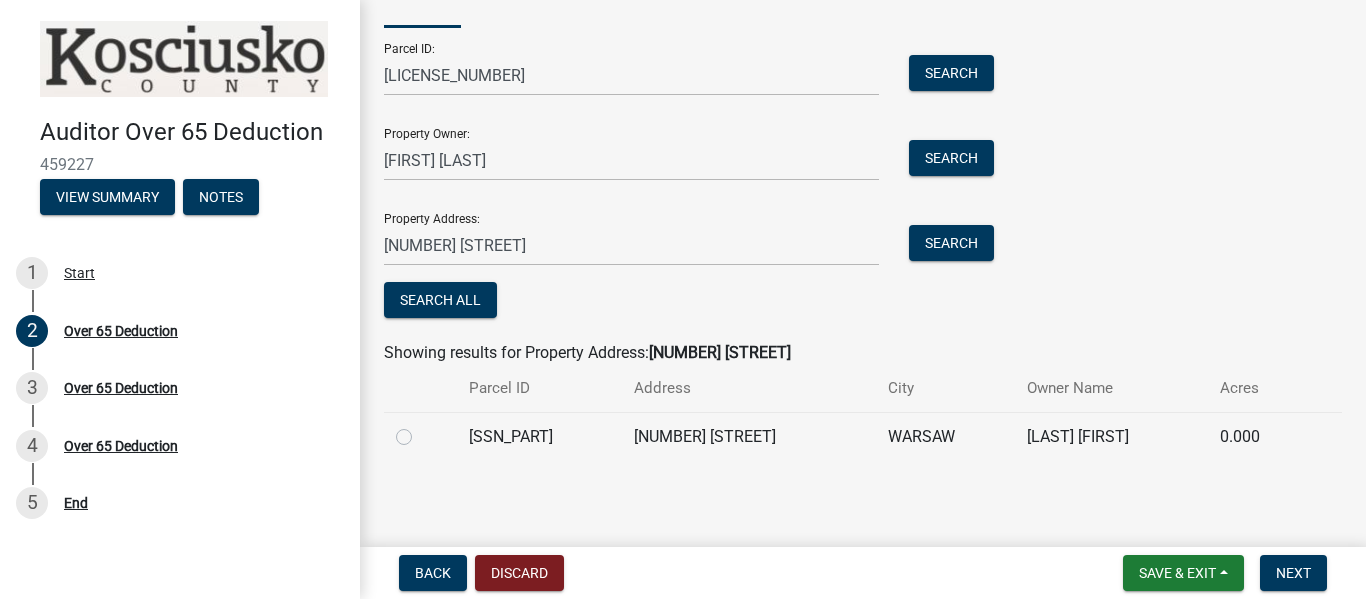 click 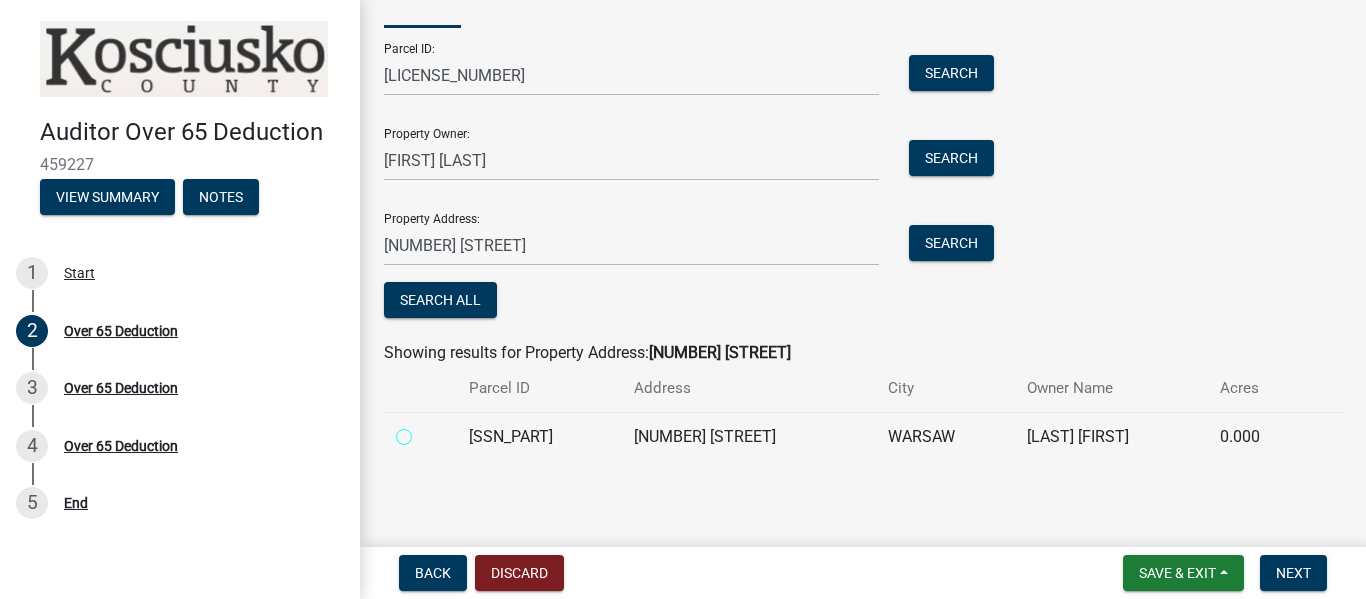click at bounding box center (426, 431) 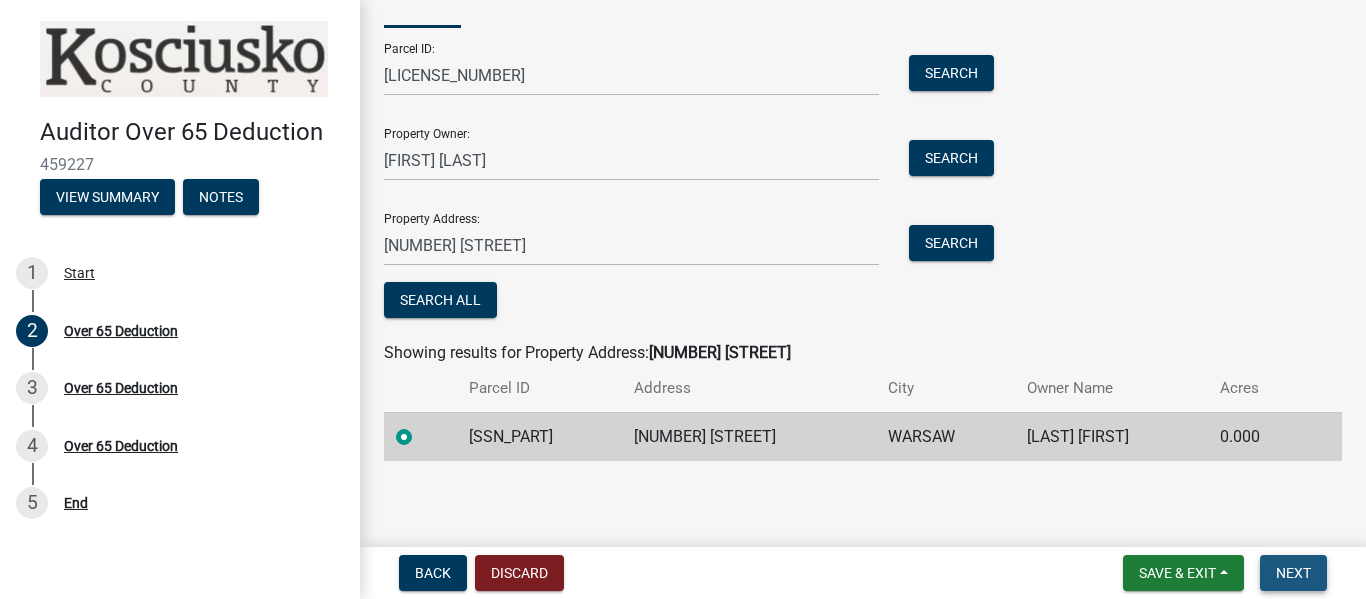 click on "Next" at bounding box center (1293, 573) 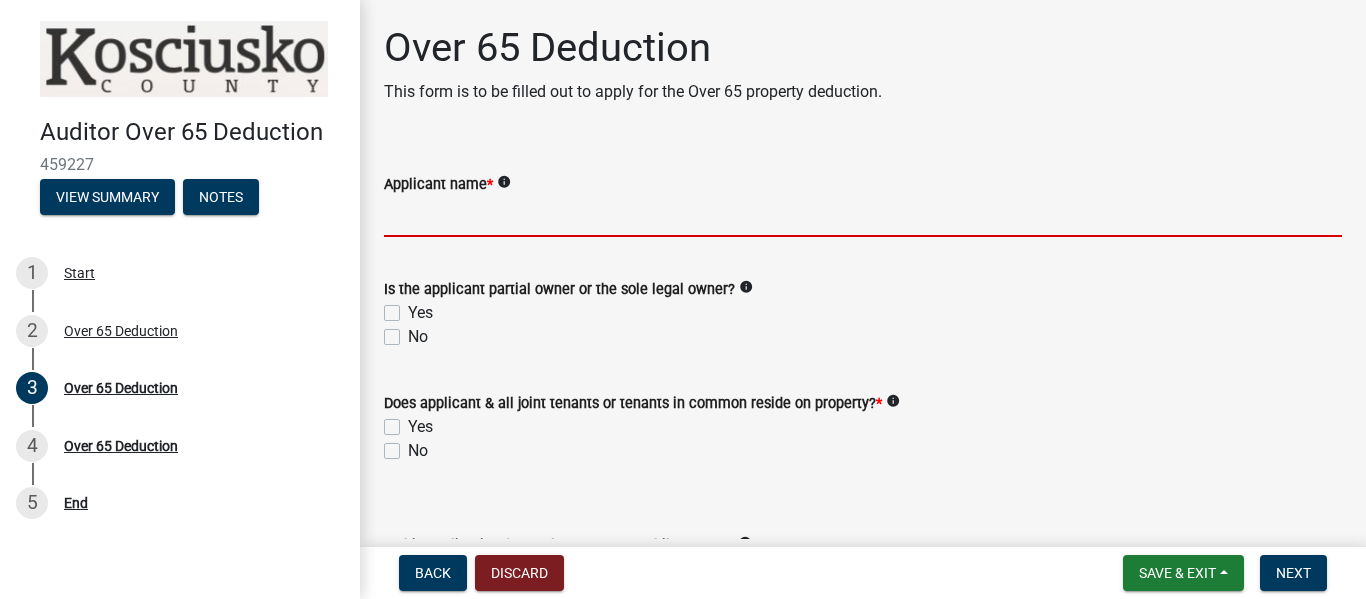click on "Applicant name  *" at bounding box center [863, 216] 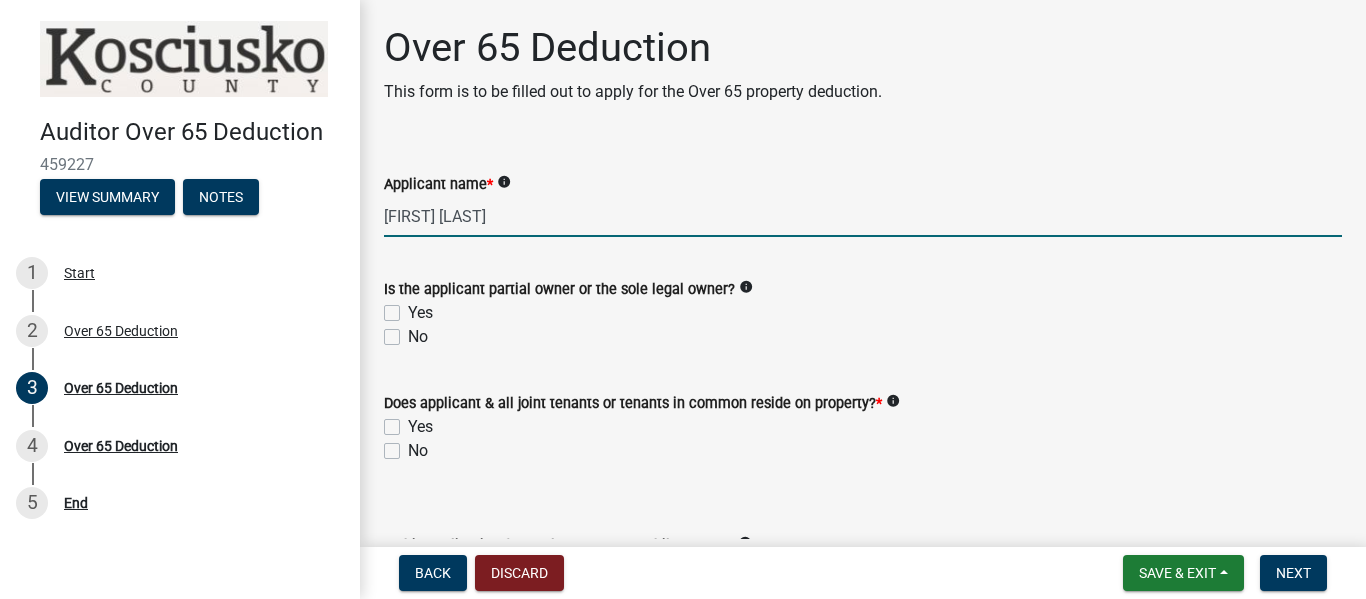 type on "[FIRST] [LAST]" 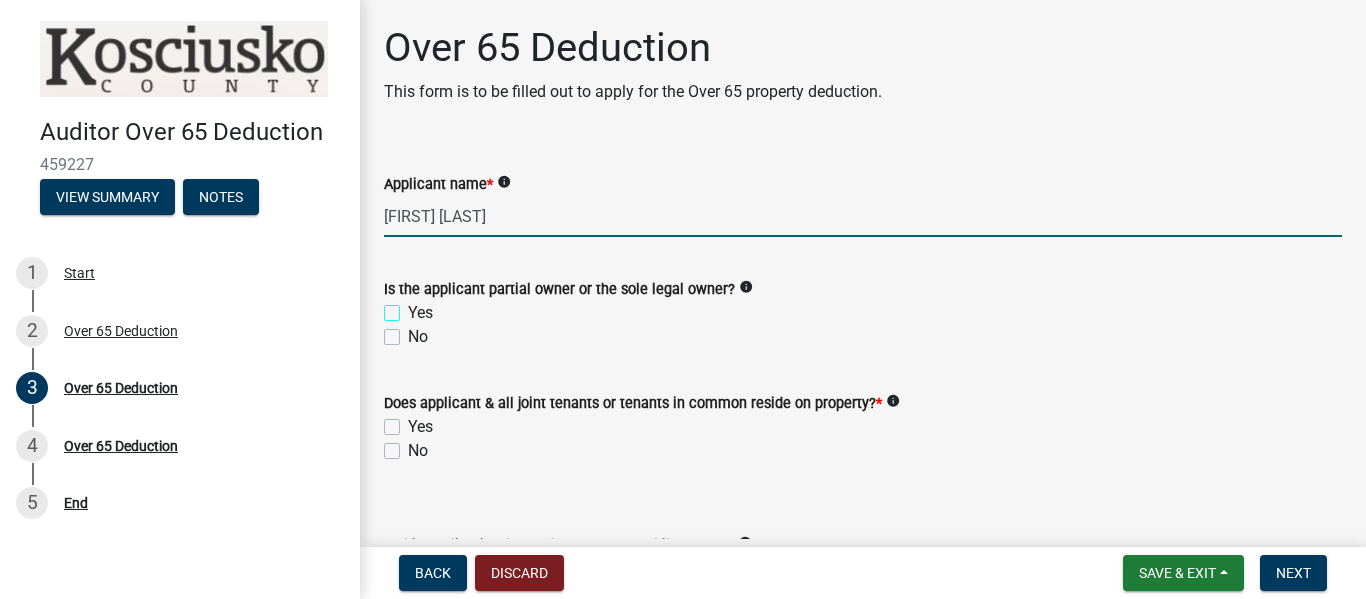 click on "Yes" at bounding box center (414, 307) 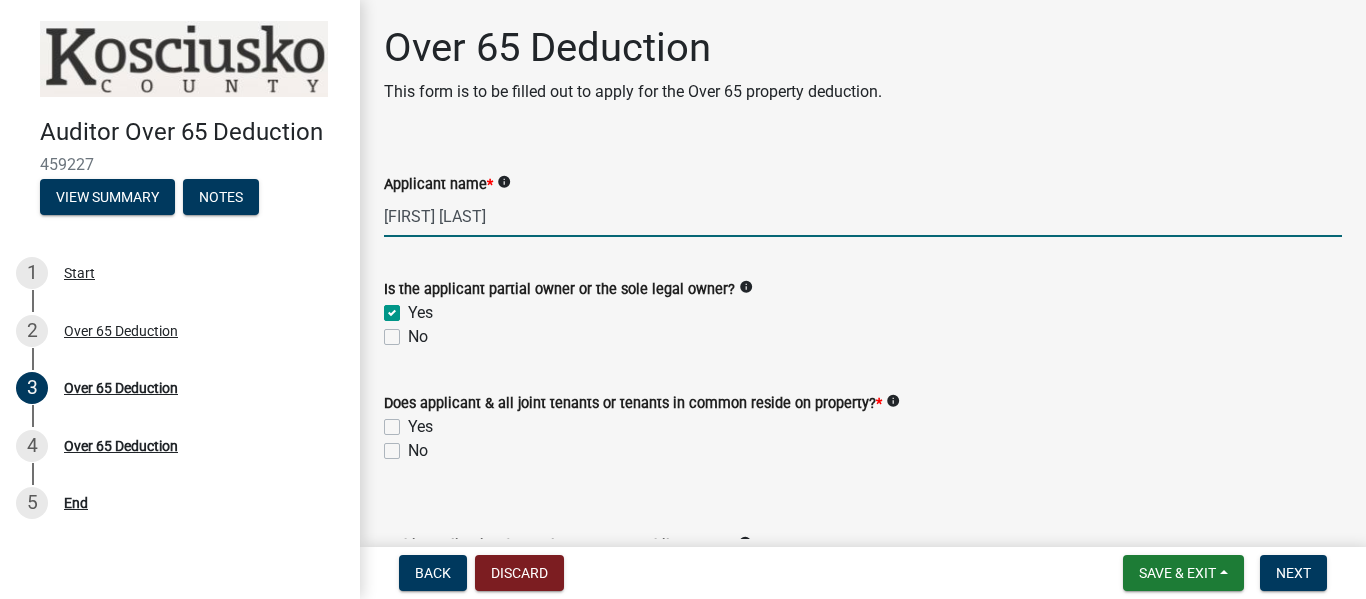 checkbox on "true" 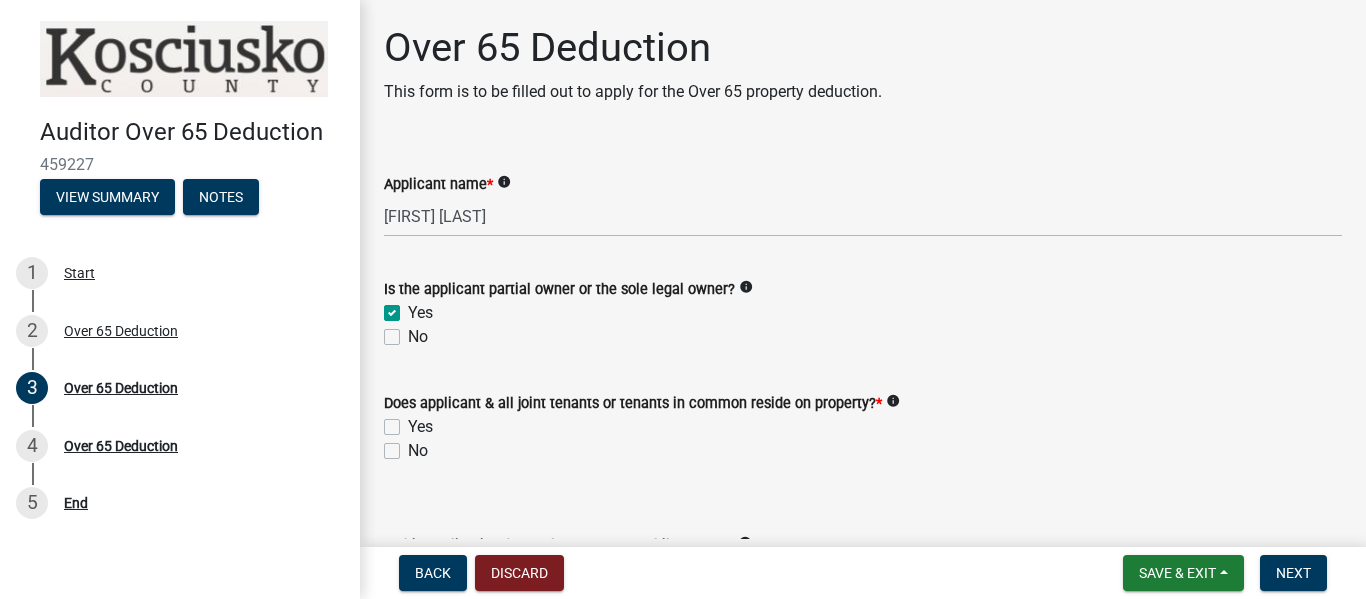 click on "Yes" 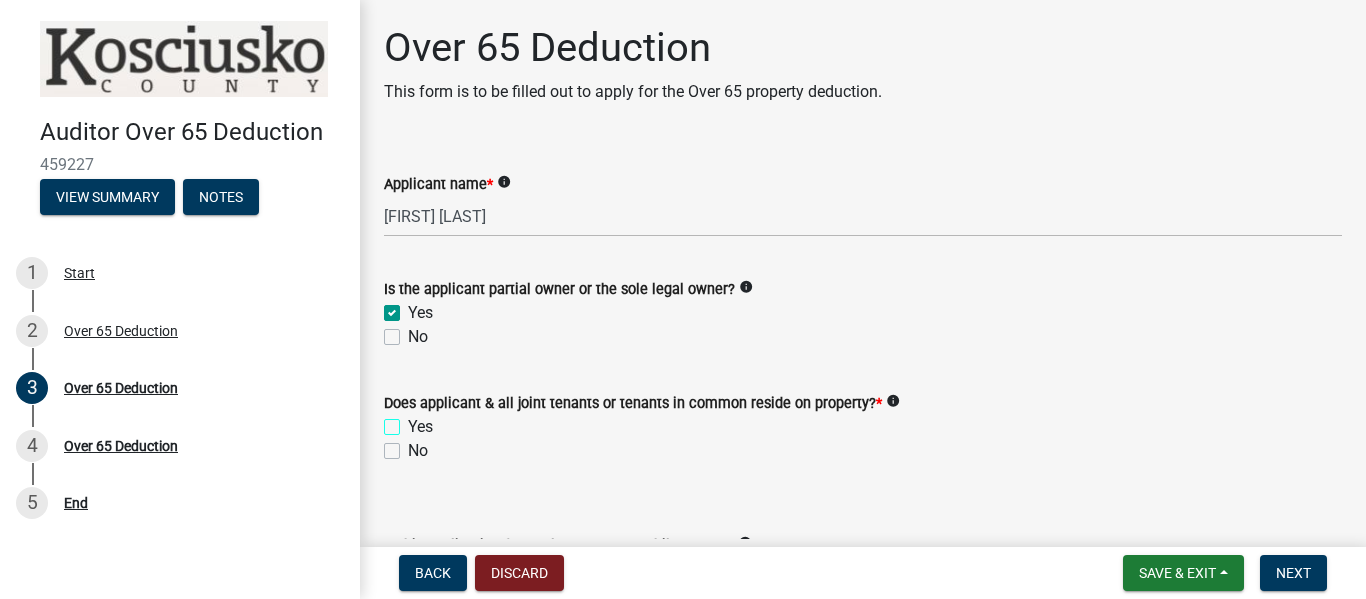 click on "Yes" at bounding box center [414, 421] 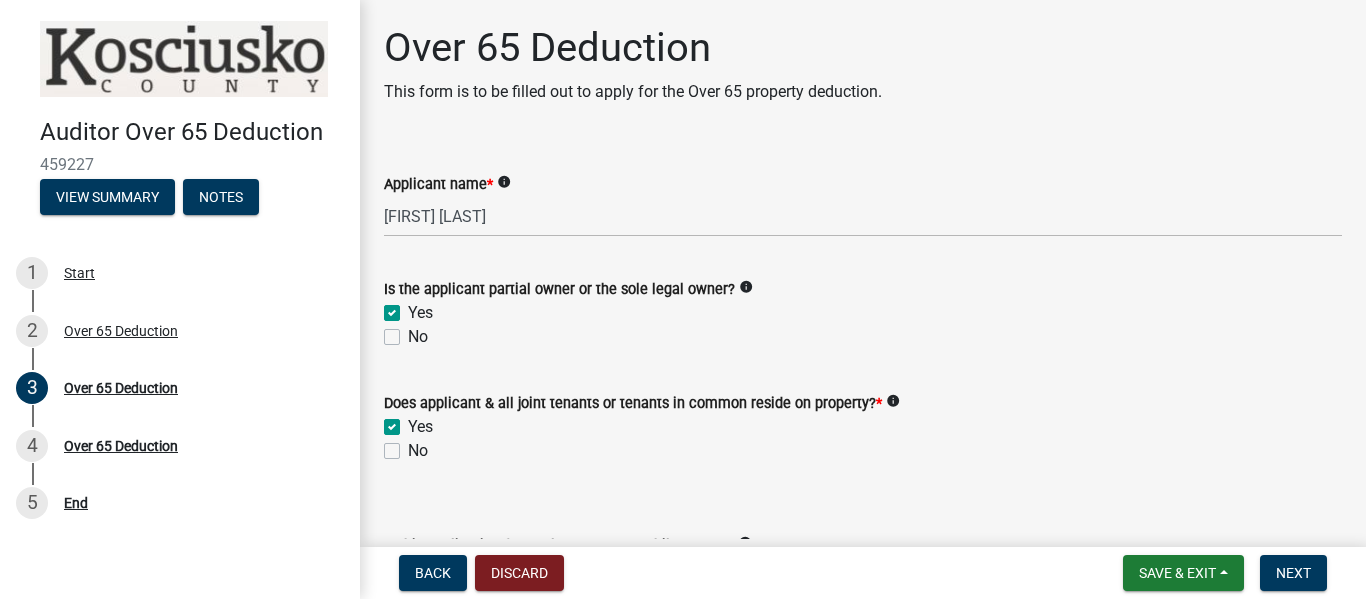 checkbox on "true" 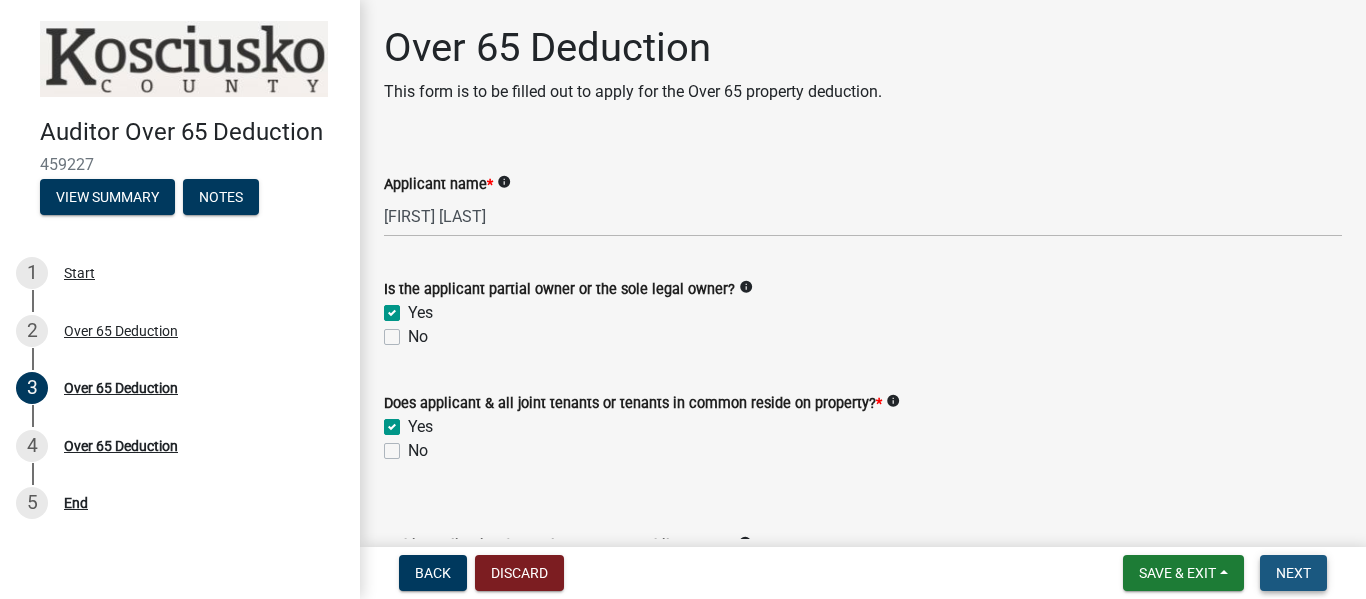 click on "Next" at bounding box center (1293, 573) 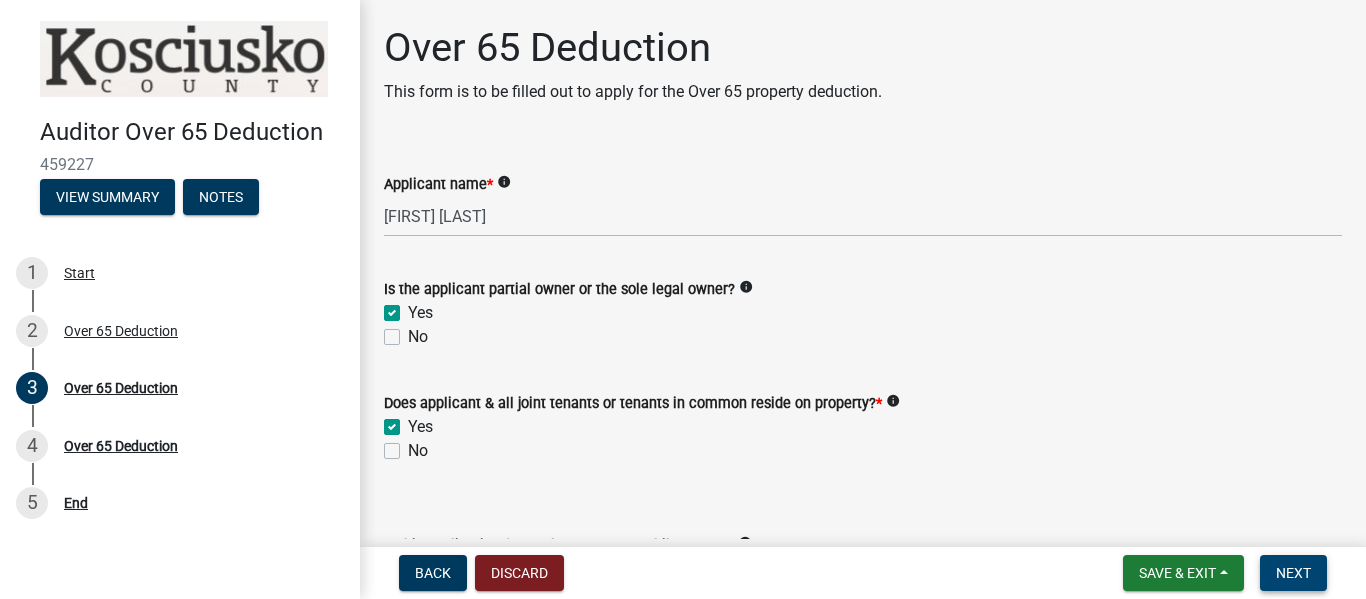 click on "Next" at bounding box center [1293, 573] 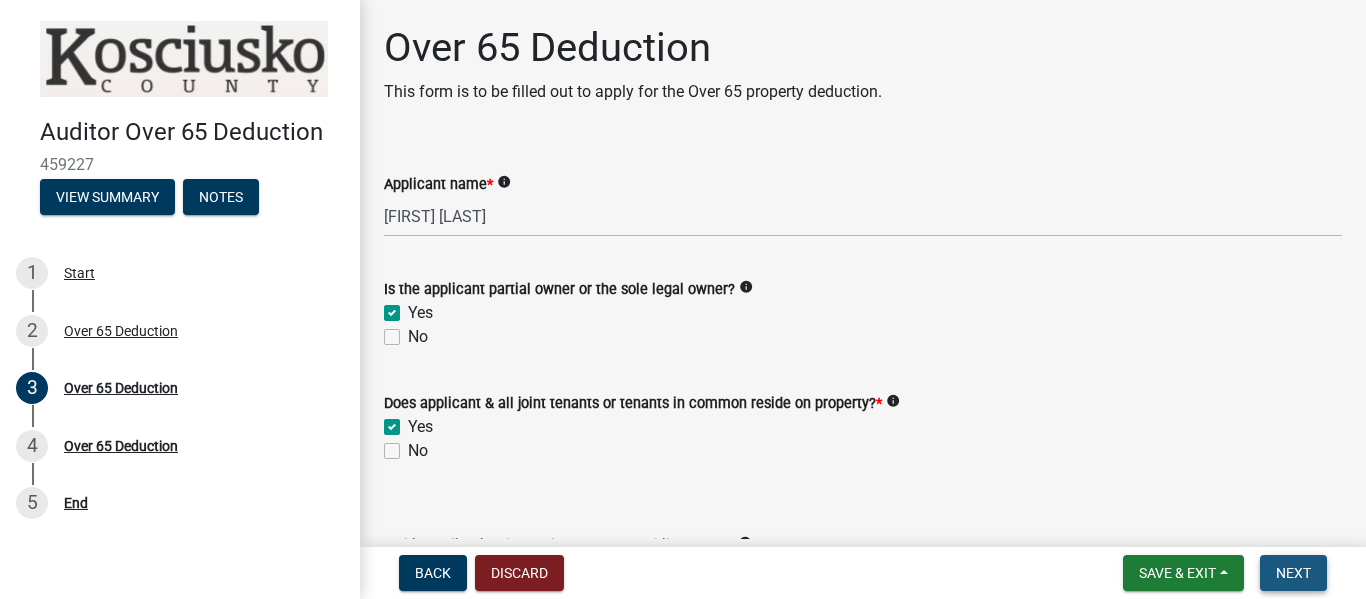 click on "Next" at bounding box center [1293, 573] 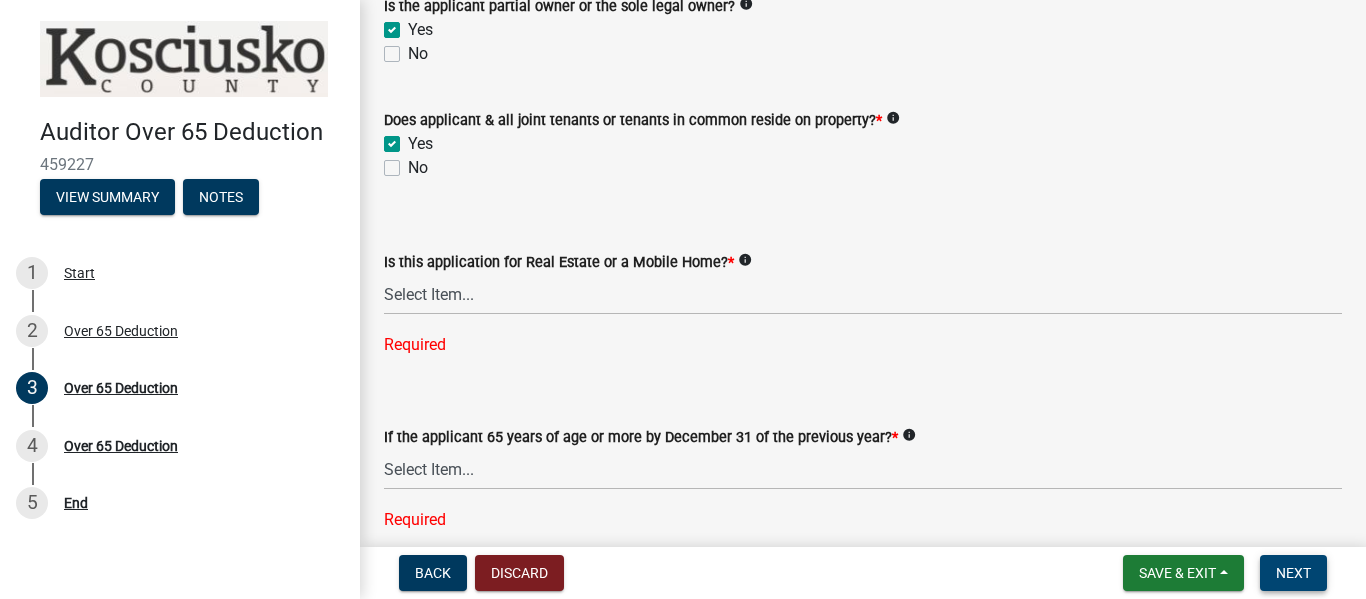 scroll, scrollTop: 300, scrollLeft: 0, axis: vertical 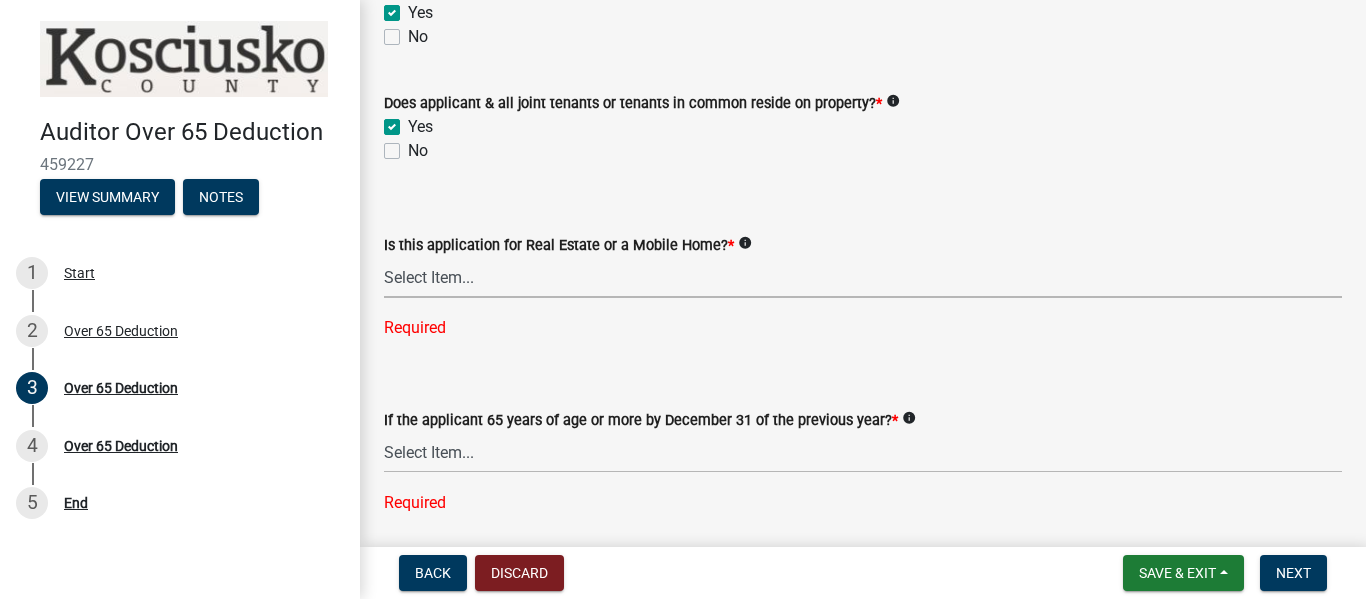 click on "Select Item...   Real Property   Mobile Home" at bounding box center (863, 277) 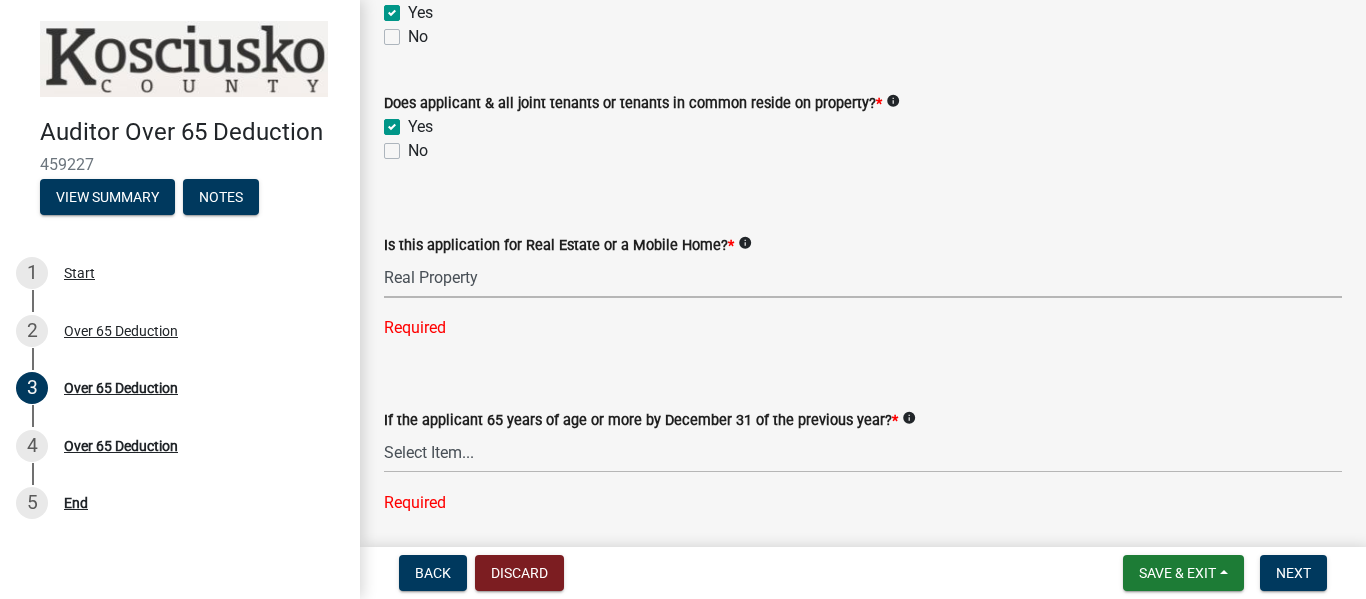click on "Select Item...   Real Property   Mobile Home" at bounding box center [863, 277] 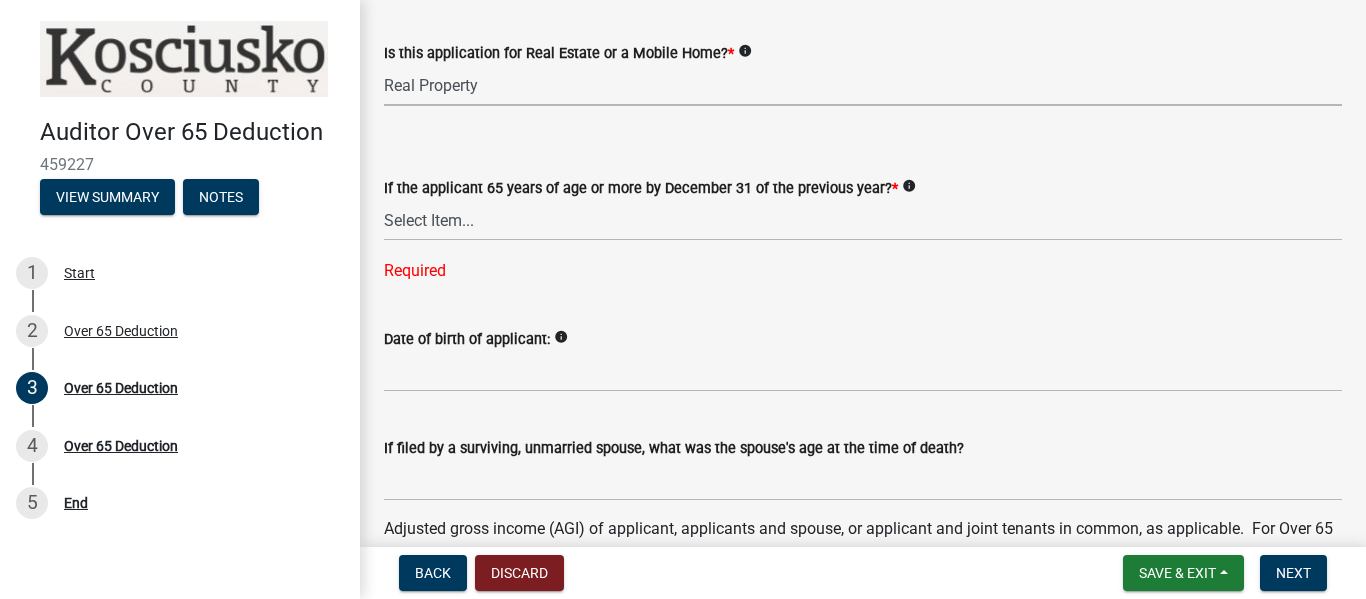 scroll, scrollTop: 500, scrollLeft: 0, axis: vertical 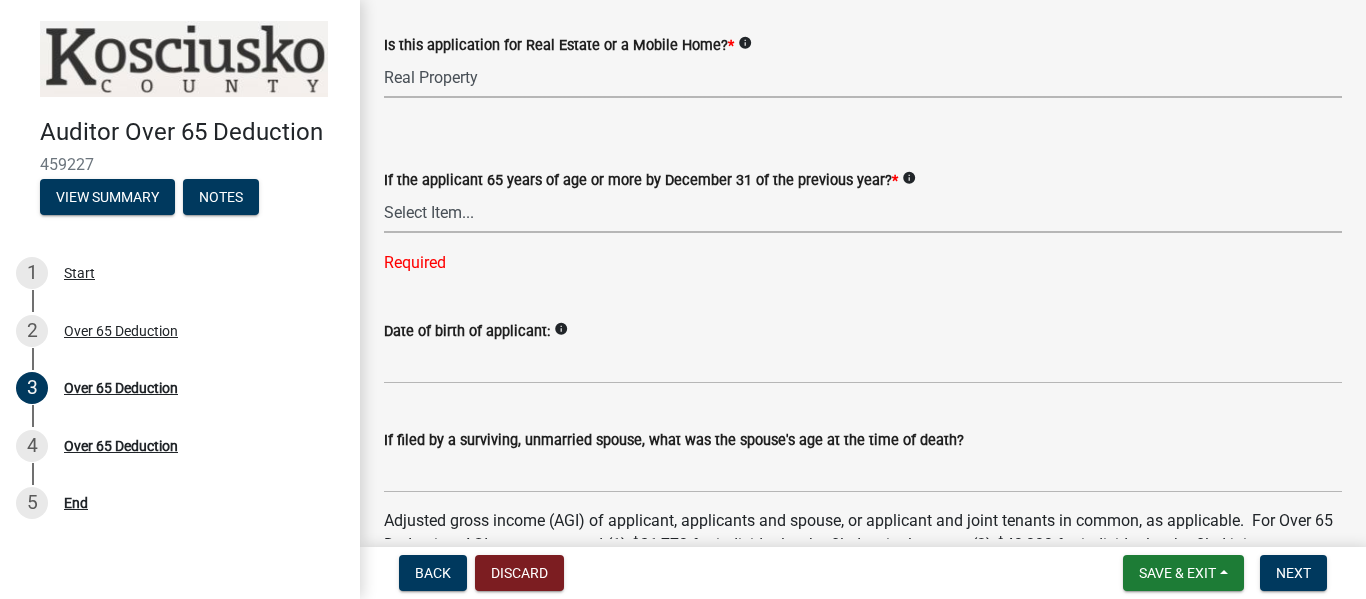click on "Select Item...   Yes   No" at bounding box center [863, 212] 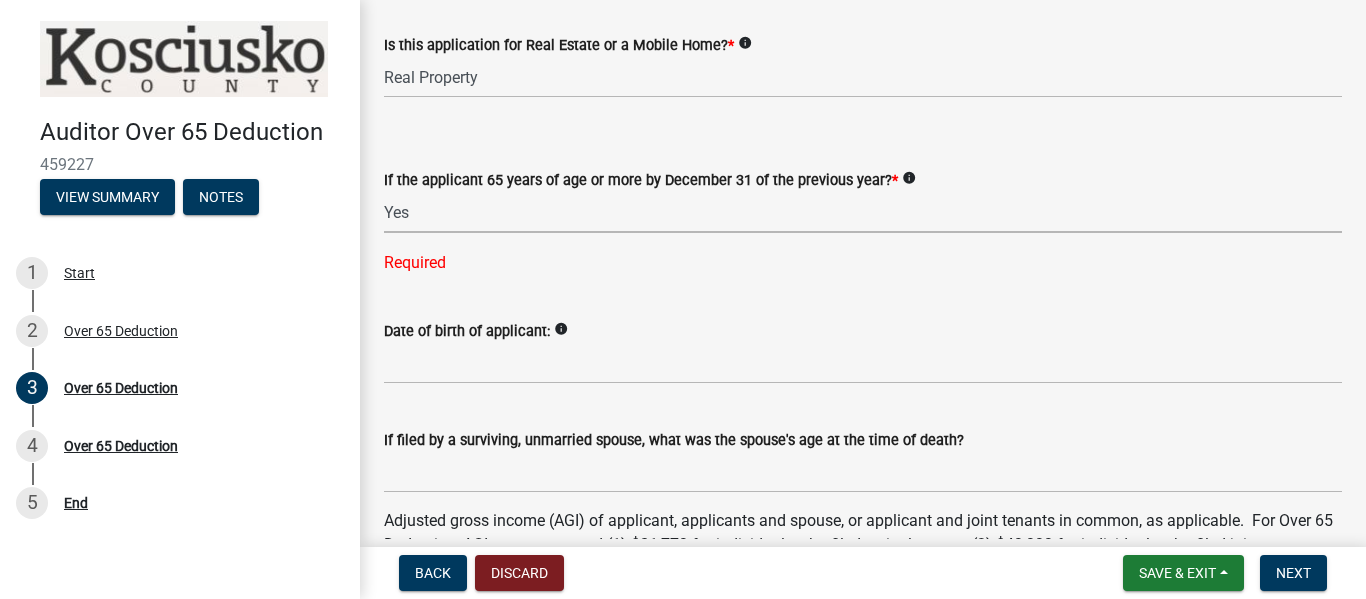 click on "Select Item...   Yes   No" at bounding box center (863, 212) 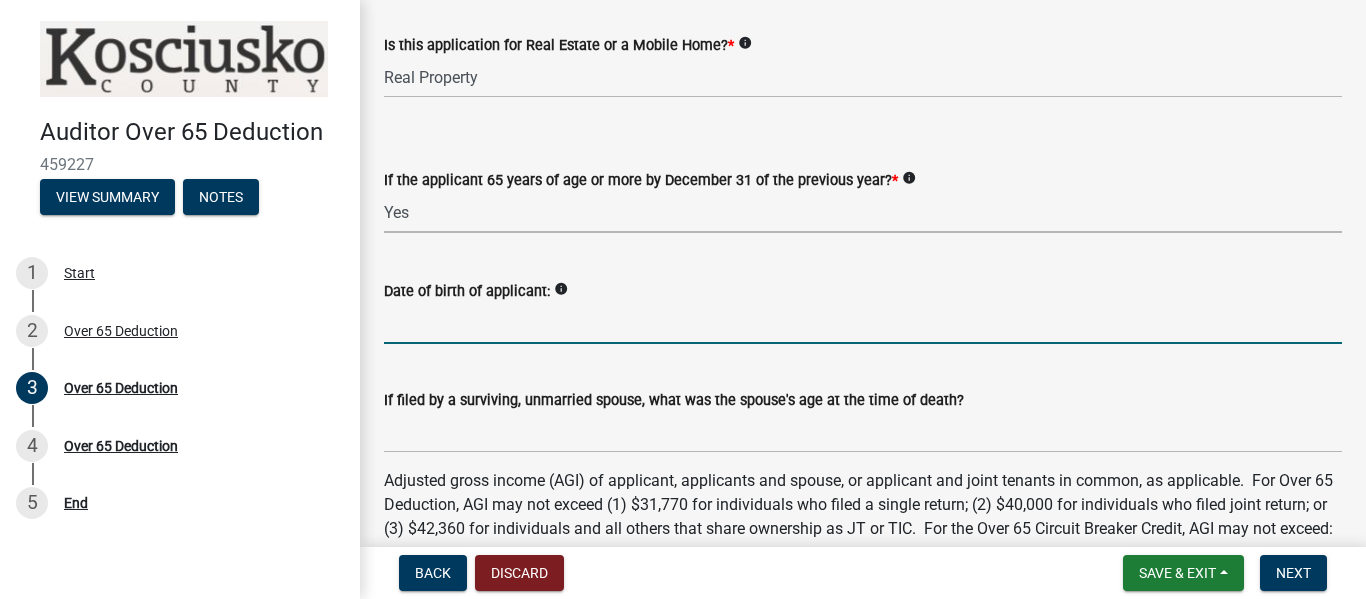 click on "Date of birth of applicant:" at bounding box center (863, 323) 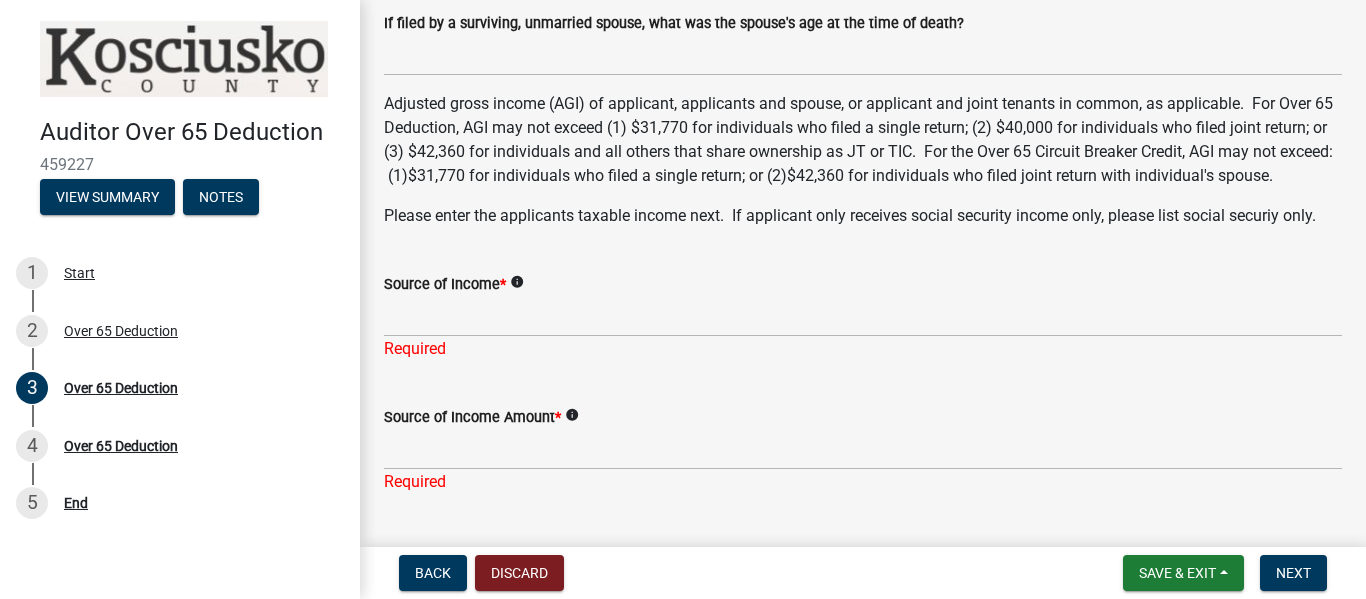 scroll, scrollTop: 900, scrollLeft: 0, axis: vertical 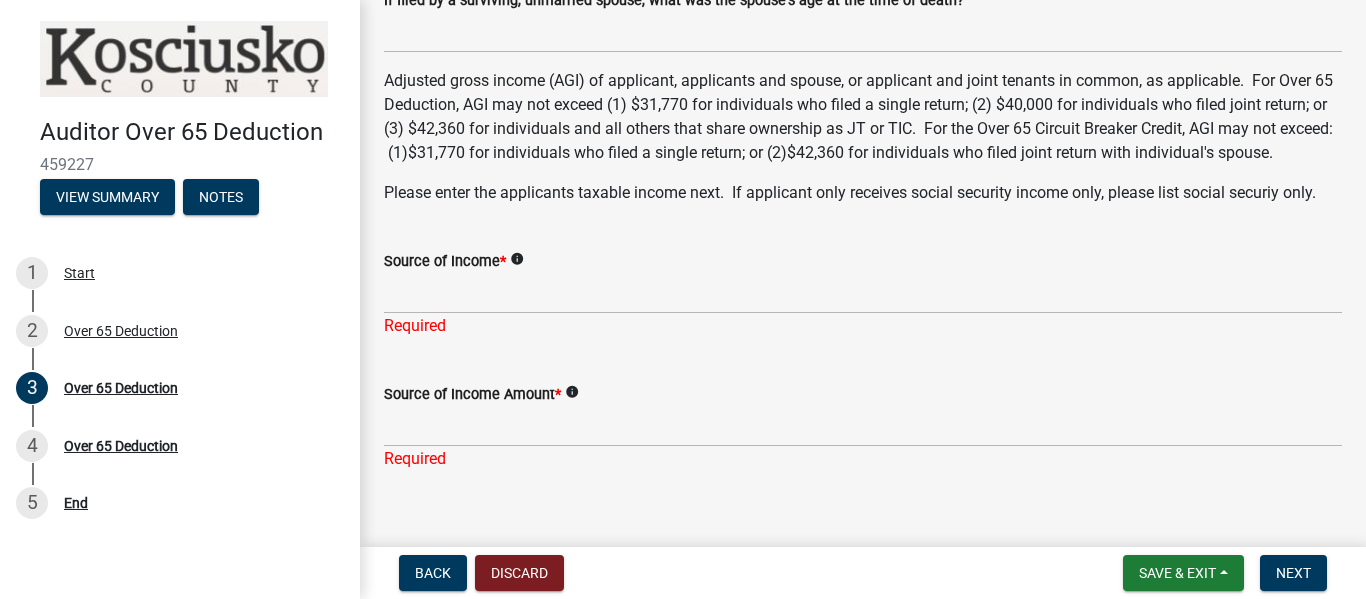 type on "[DATE]" 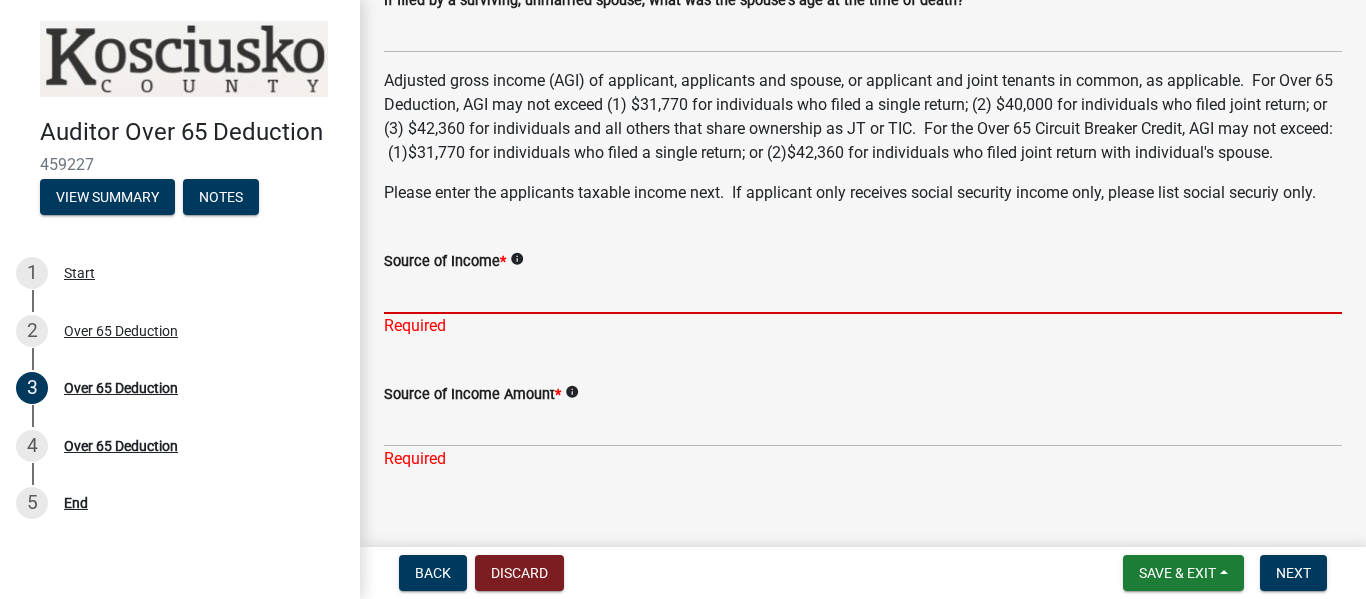 click on "Source of Income  *" at bounding box center [863, 293] 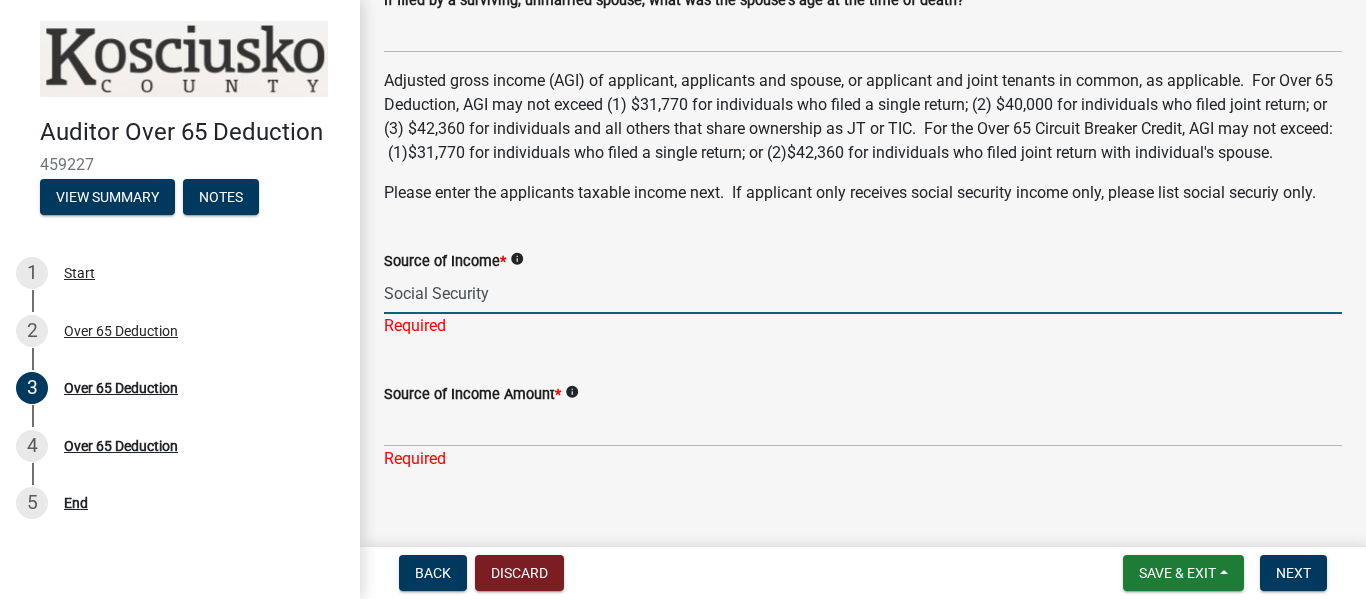 type on "Social Security" 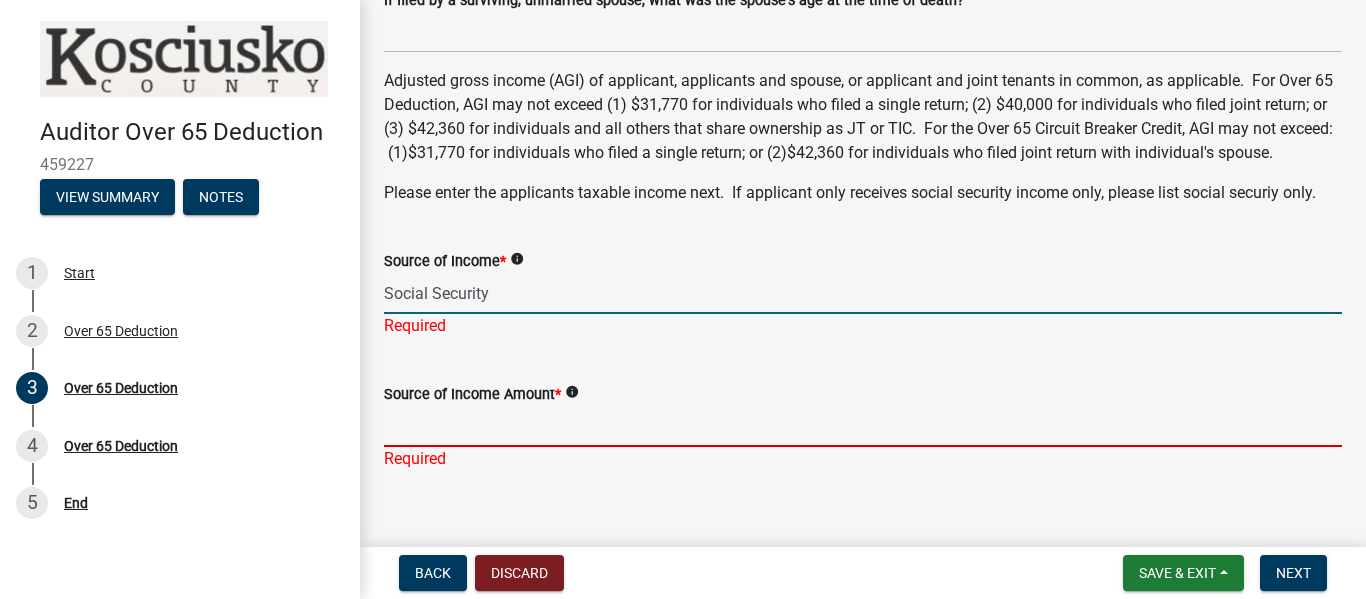 click on "Source of Income Amount  *  [EMAIL]
Required" 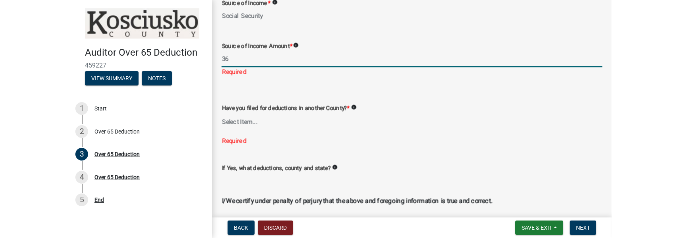 scroll, scrollTop: 1200, scrollLeft: 0, axis: vertical 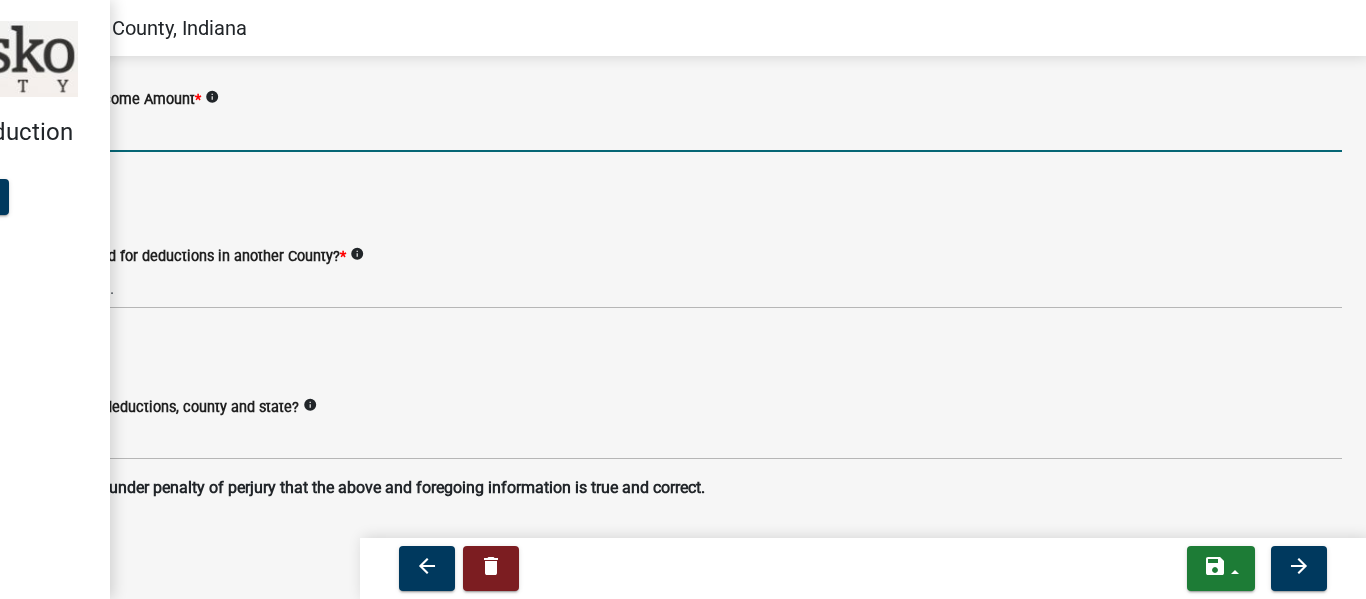 type on "[NUMBER]" 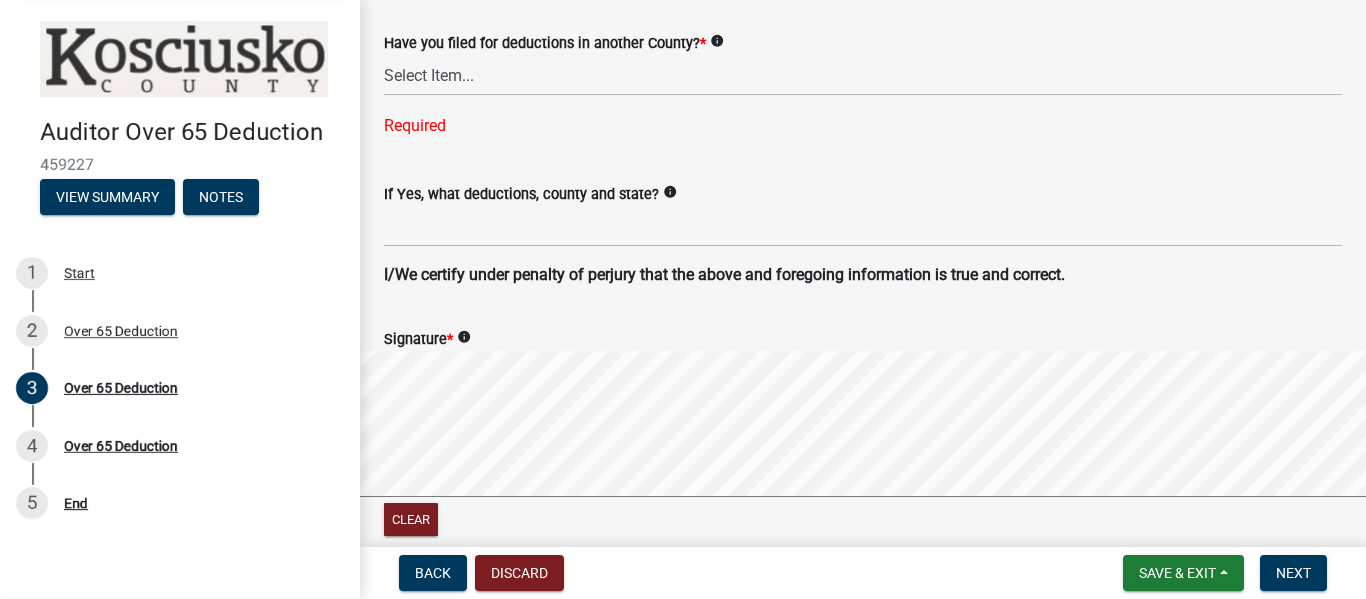 scroll, scrollTop: 1160, scrollLeft: 0, axis: vertical 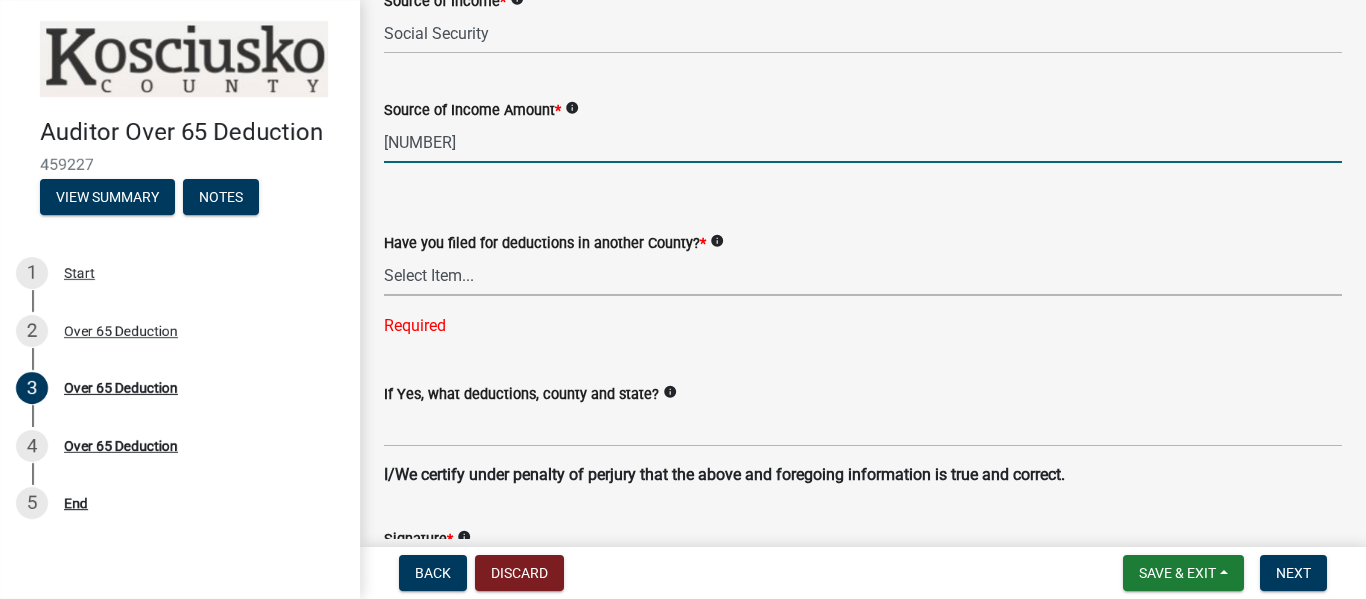 click on "Select Item...   Yes   No" at bounding box center [863, 275] 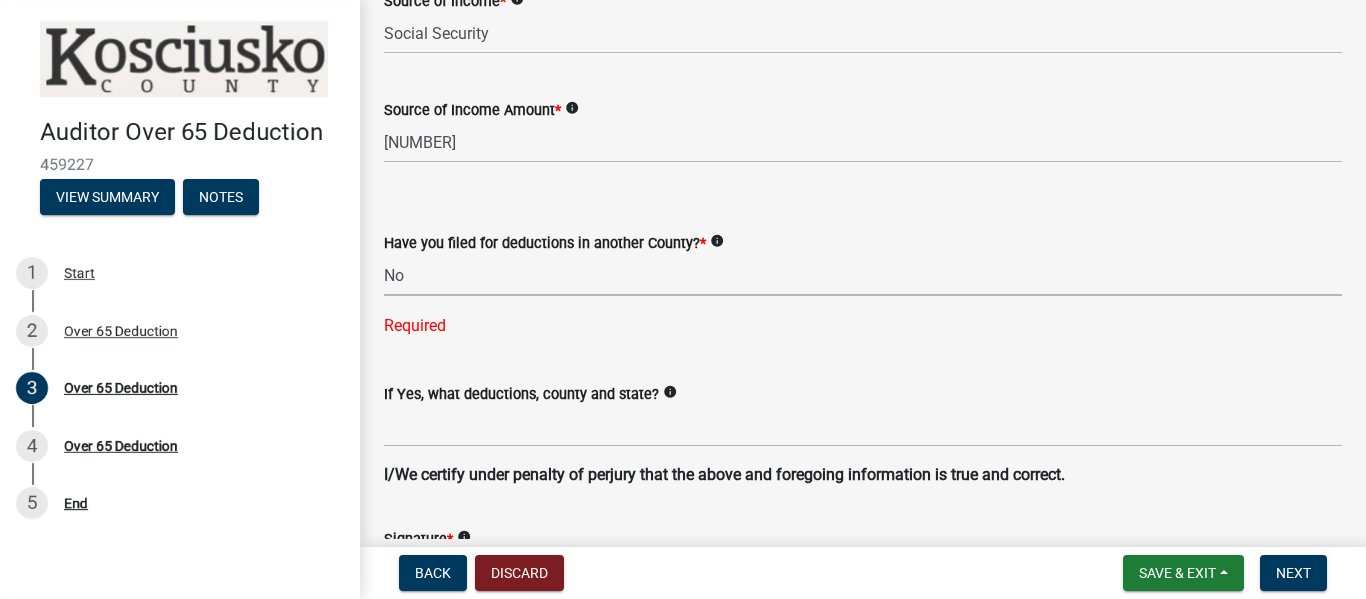 click on "Select Item...   Yes   No" at bounding box center (863, 275) 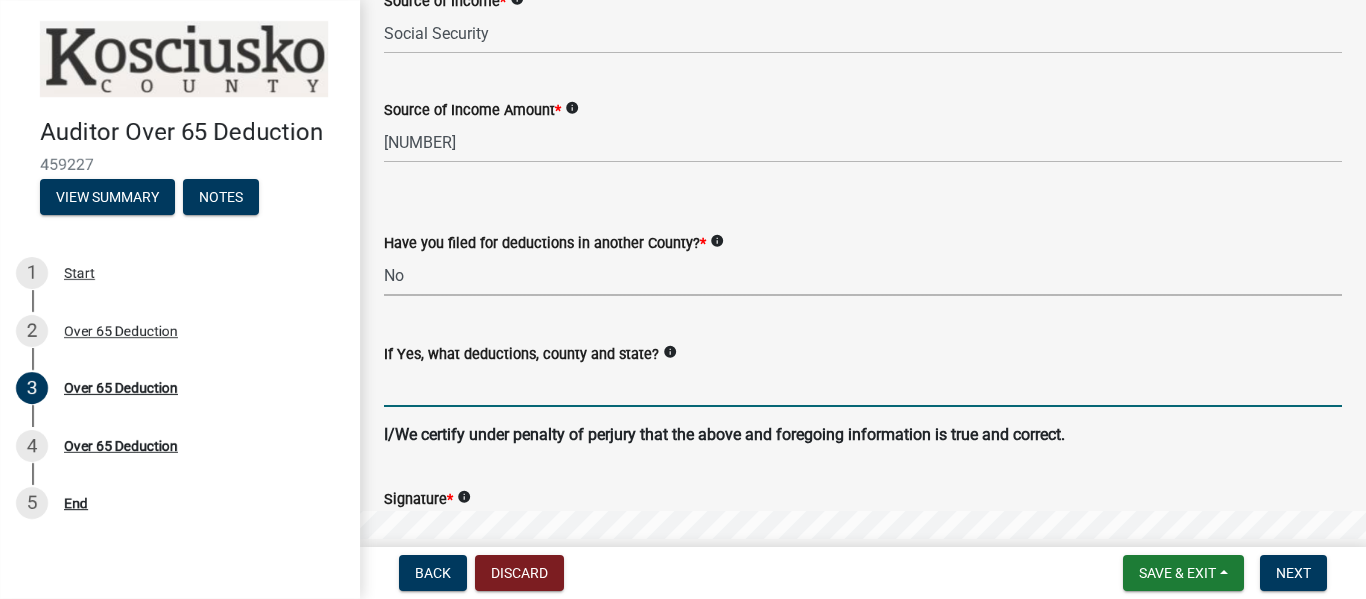 click on "If Yes, what deductions, county and state?" at bounding box center (863, 386) 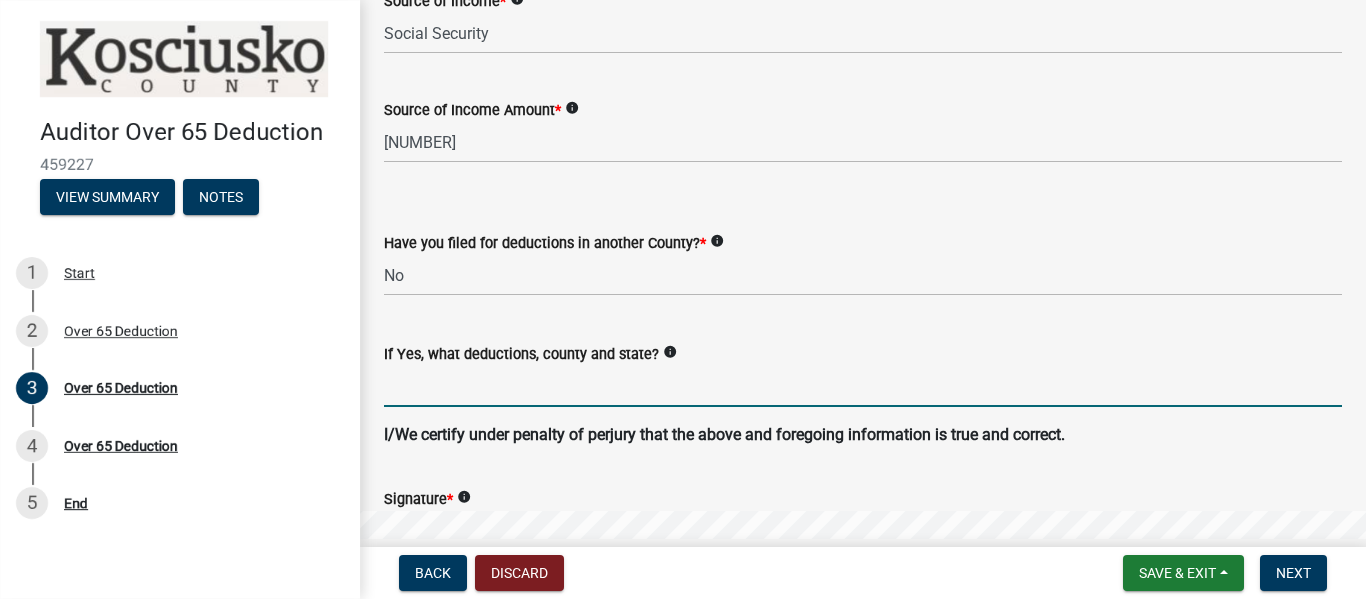 click on "If Yes, what deductions, county and state?" at bounding box center (863, 386) 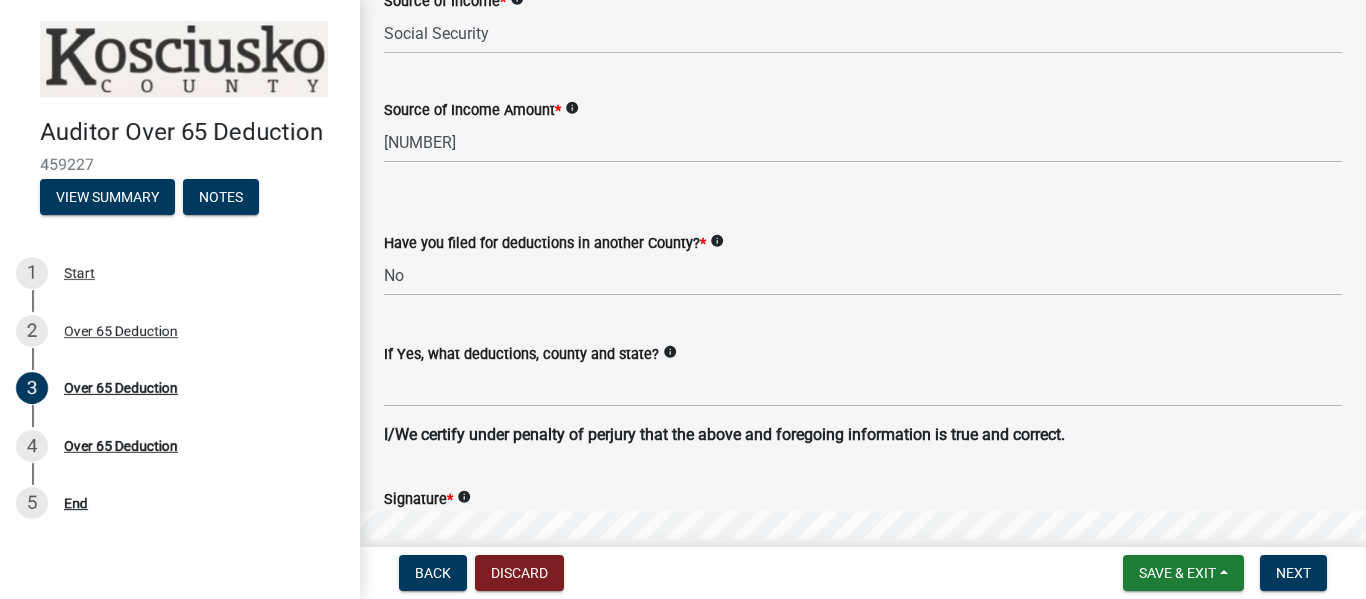 click on "Signature  *  info" 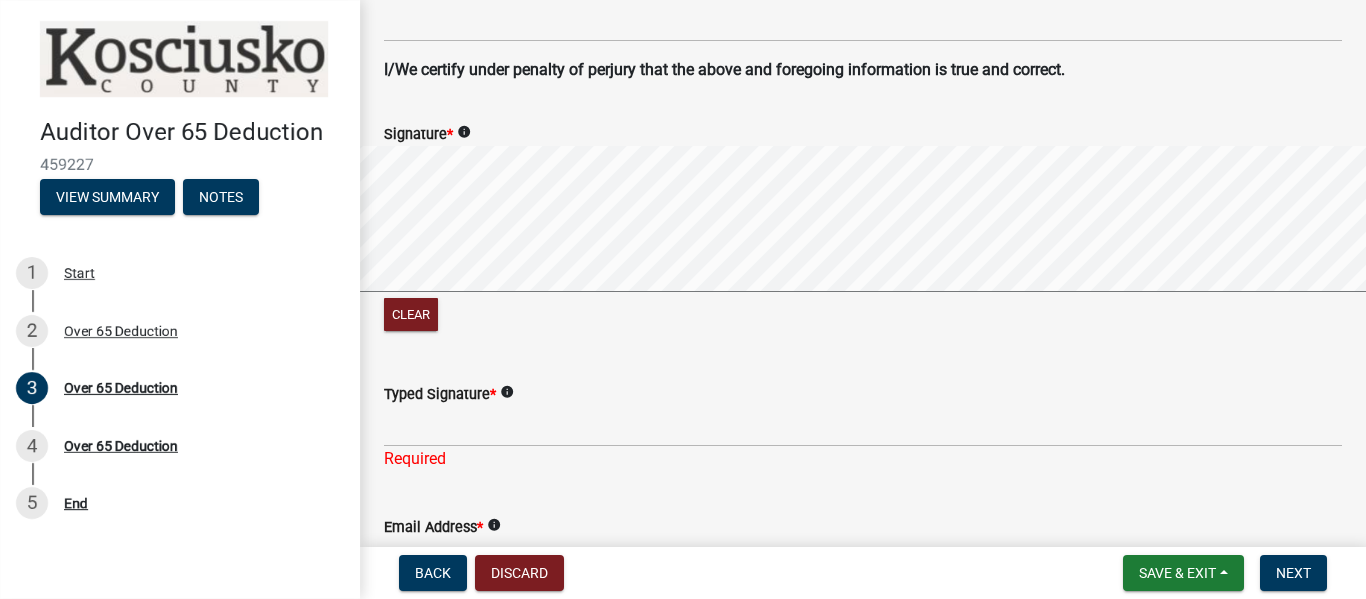 scroll, scrollTop: 1560, scrollLeft: 0, axis: vertical 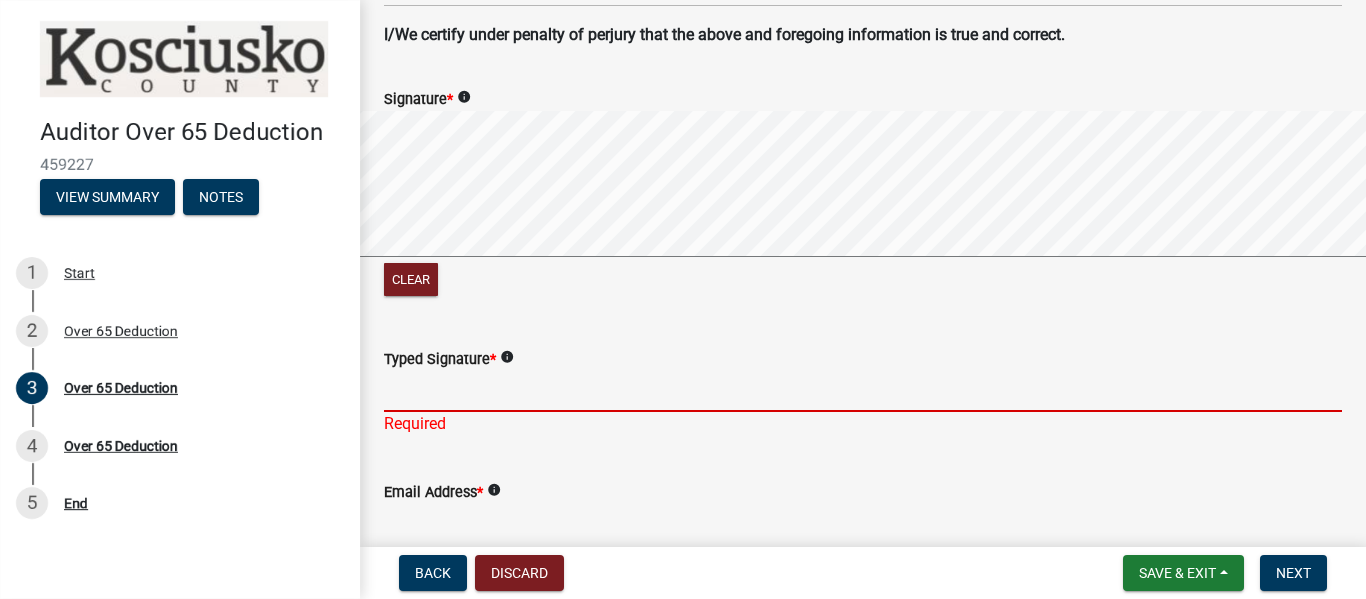 click on "Typed Signature  *" at bounding box center (863, 391) 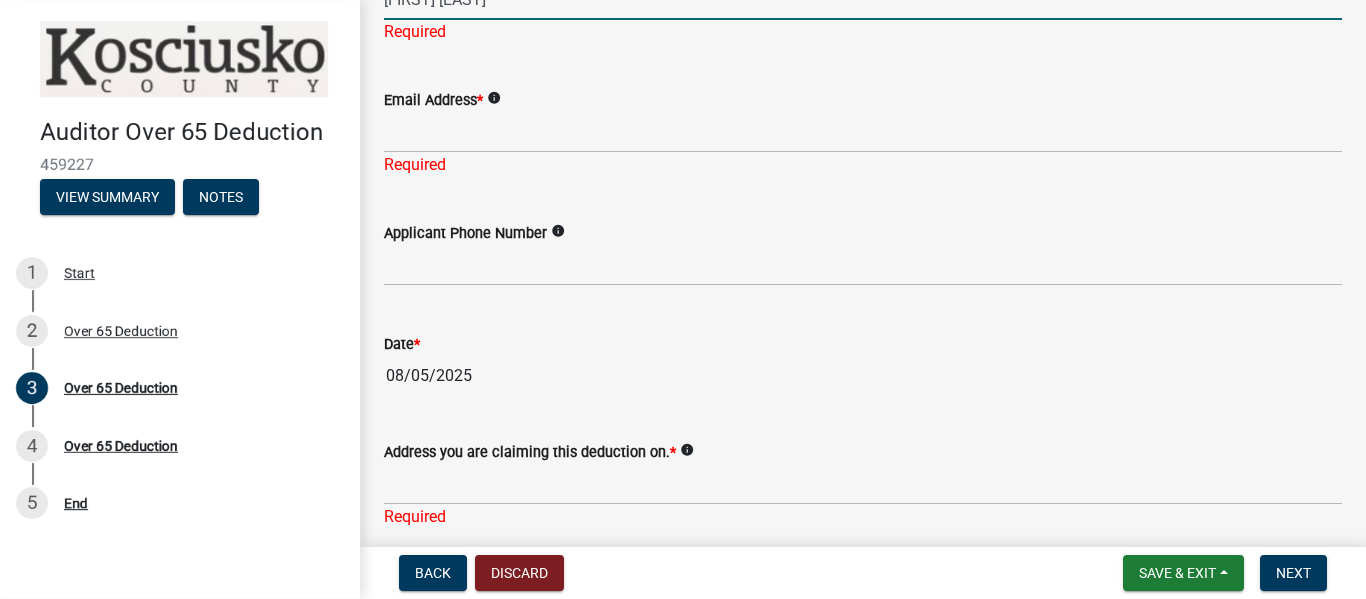 scroll, scrollTop: 1960, scrollLeft: 0, axis: vertical 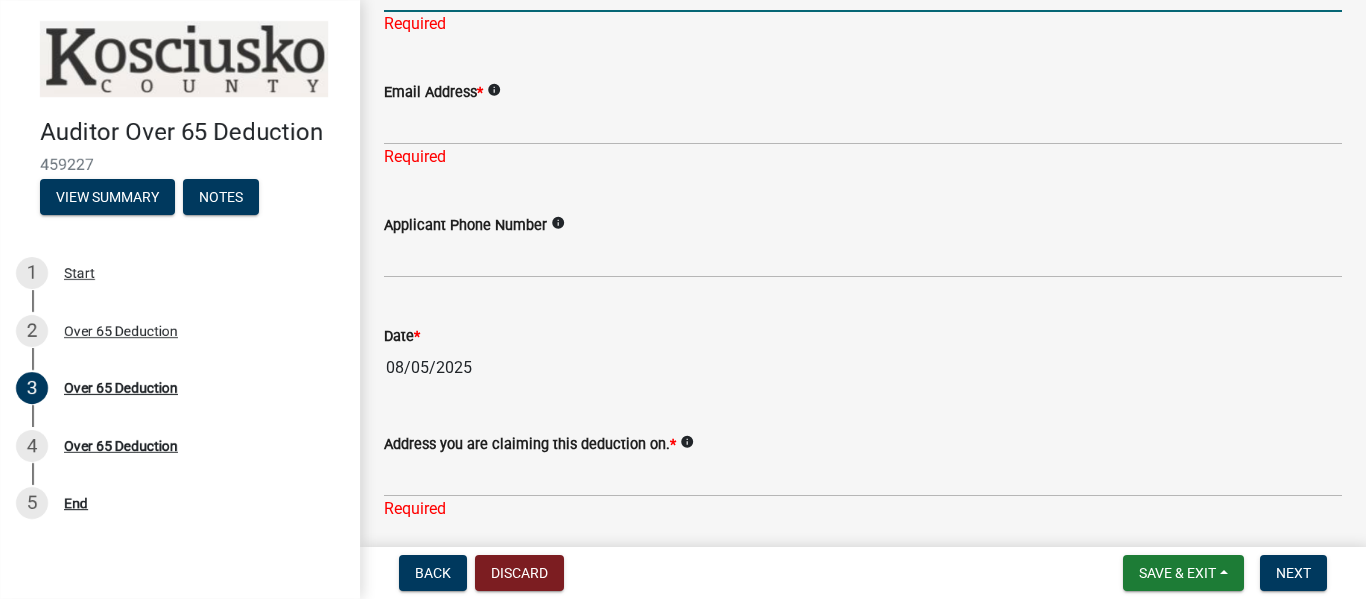 type on "[FIRST] [LAST]" 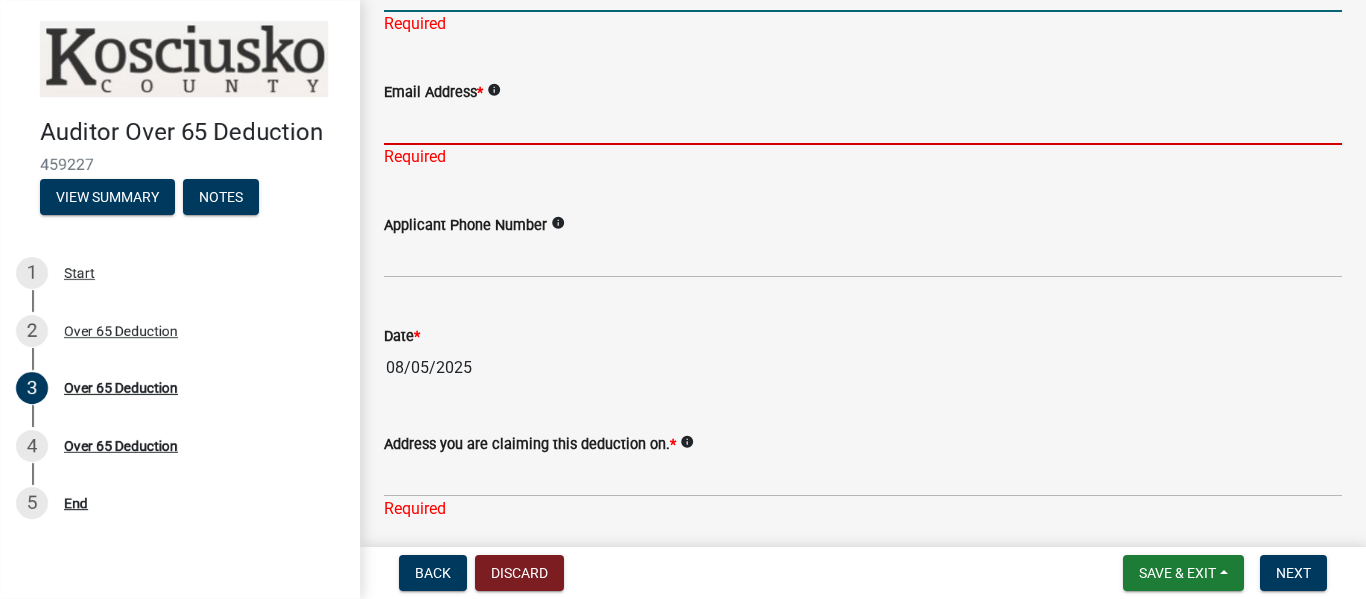 click on "Email Address  *  [EMAIL]
Required" 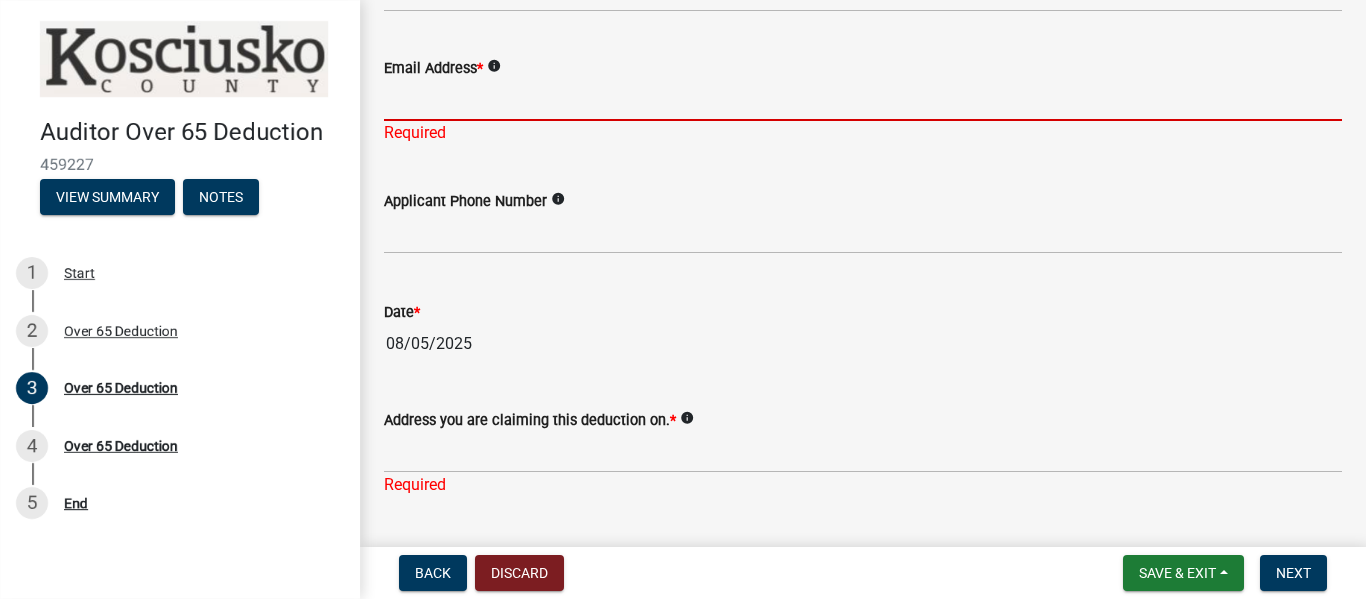type on "[EMAIL]" 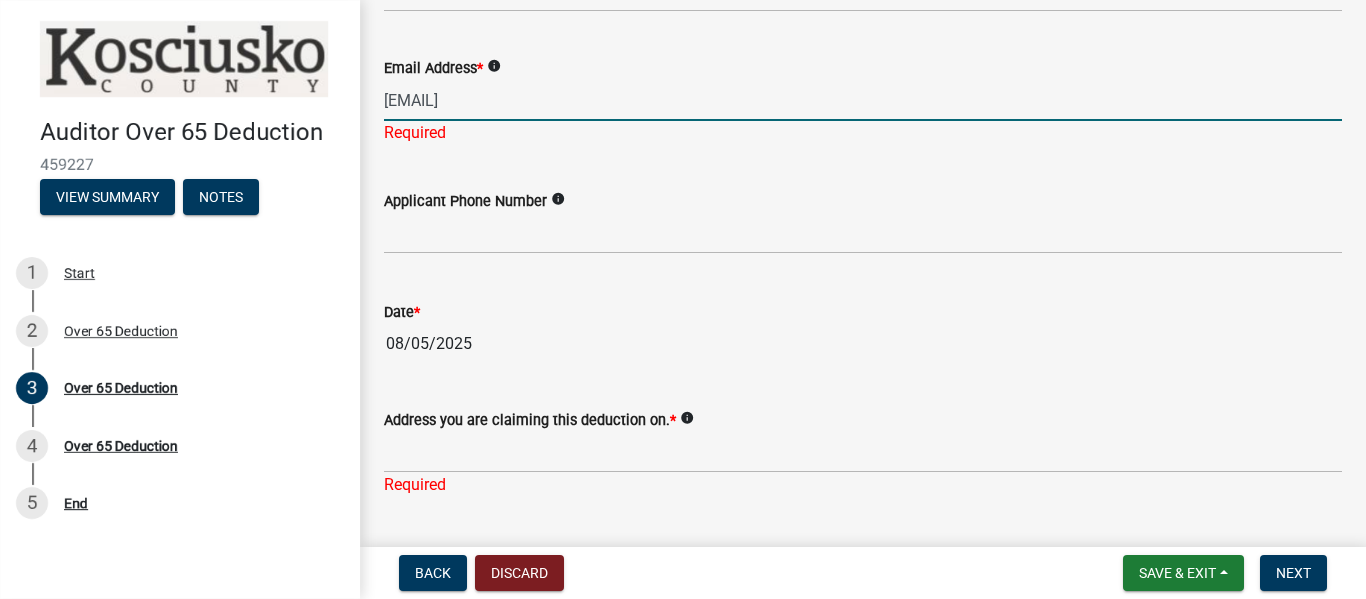 type on "IN" 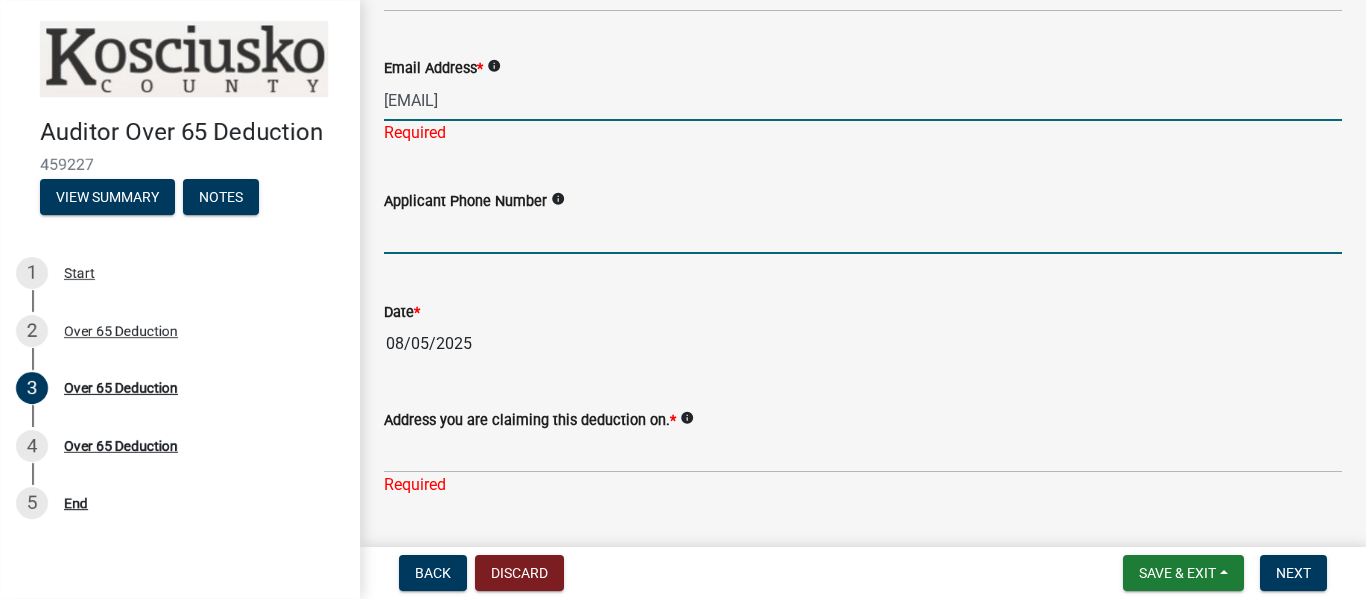 type on "[PHONE]" 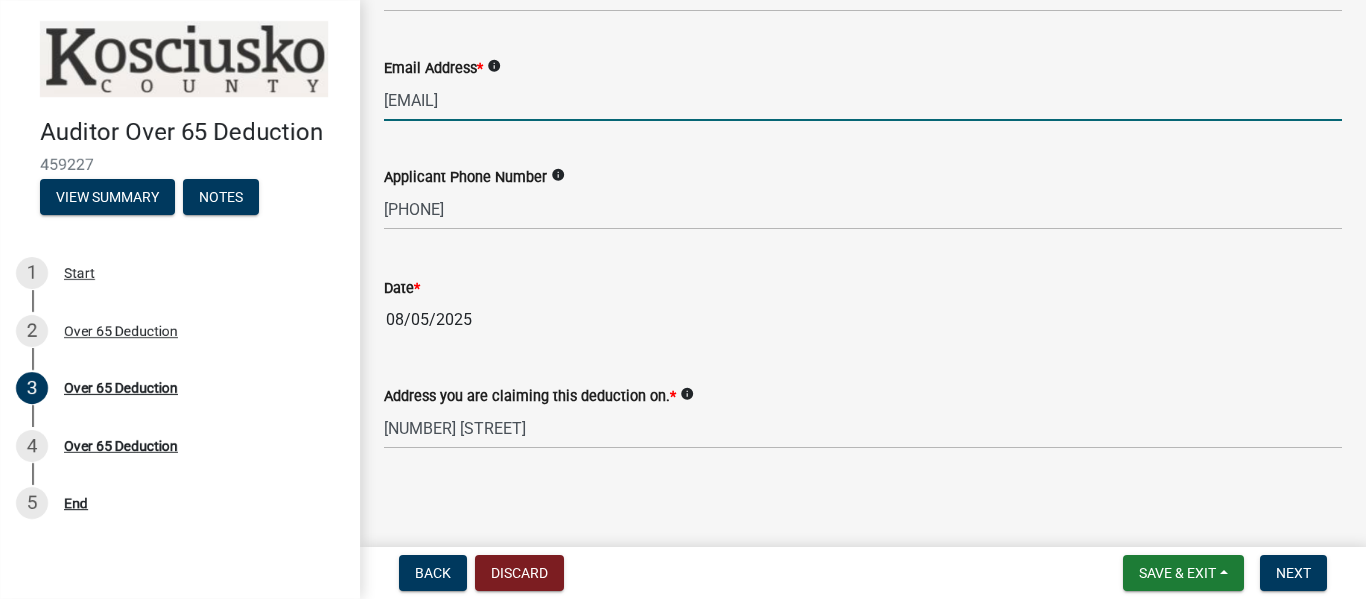 scroll, scrollTop: 1988, scrollLeft: 0, axis: vertical 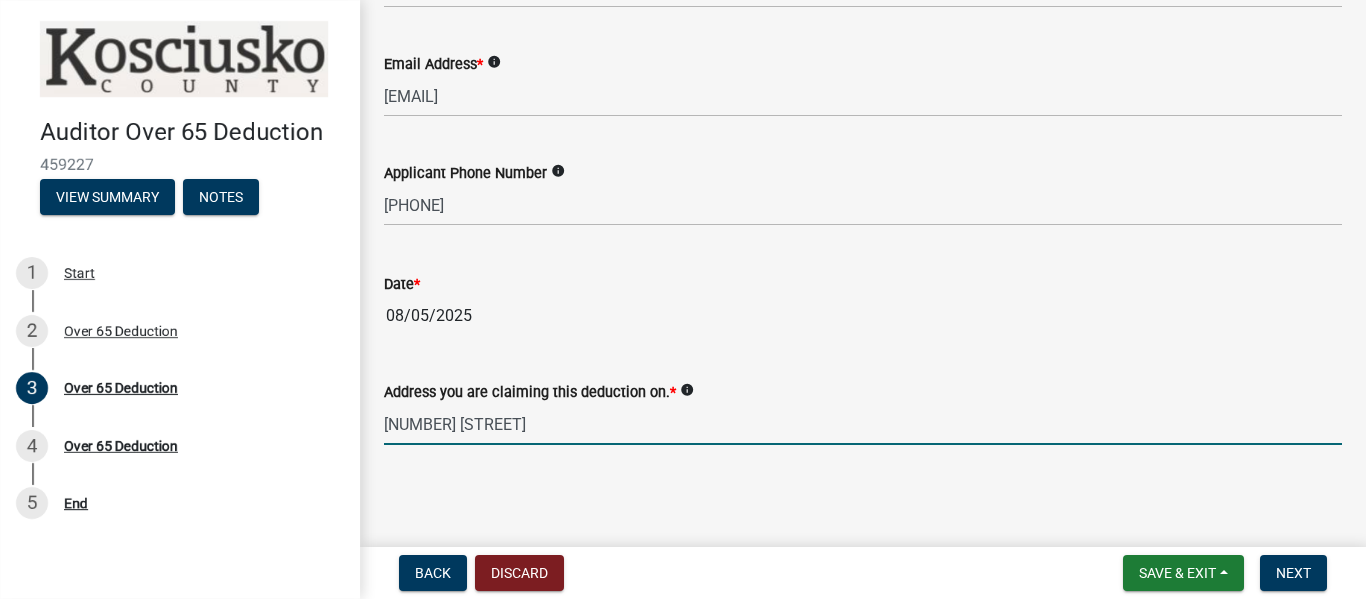 click on "[NUMBER] [STREET]" at bounding box center (863, 424) 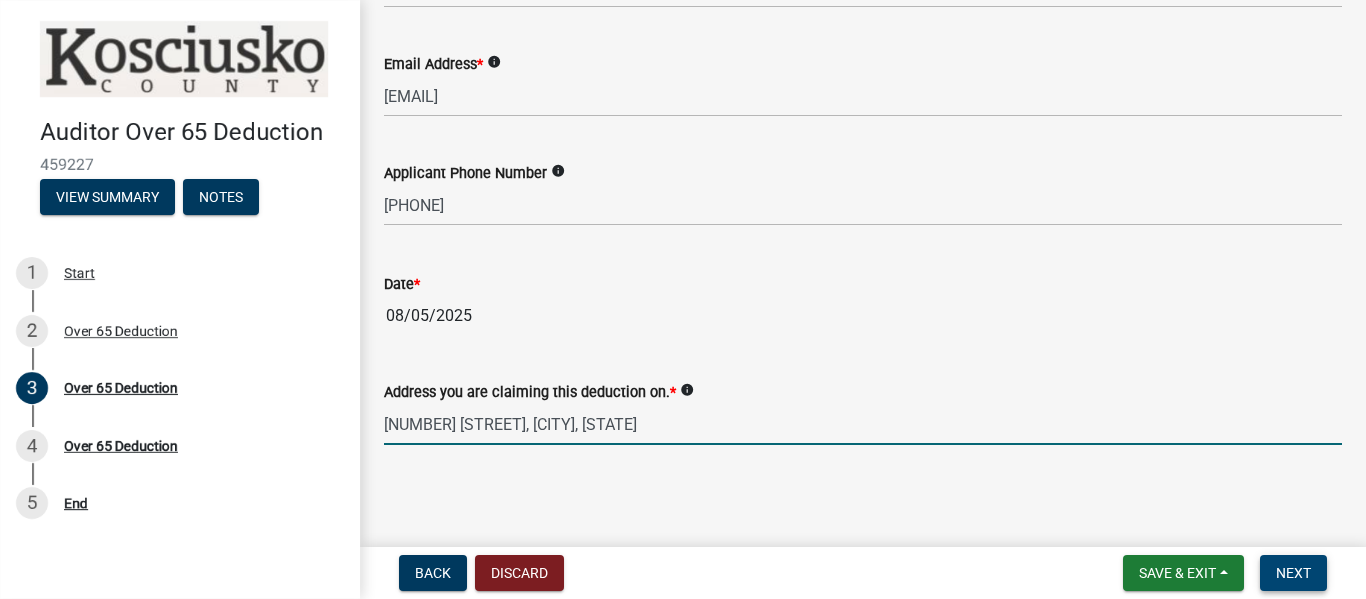 type on "[NUMBER] [STREET], [CITY], [STATE]" 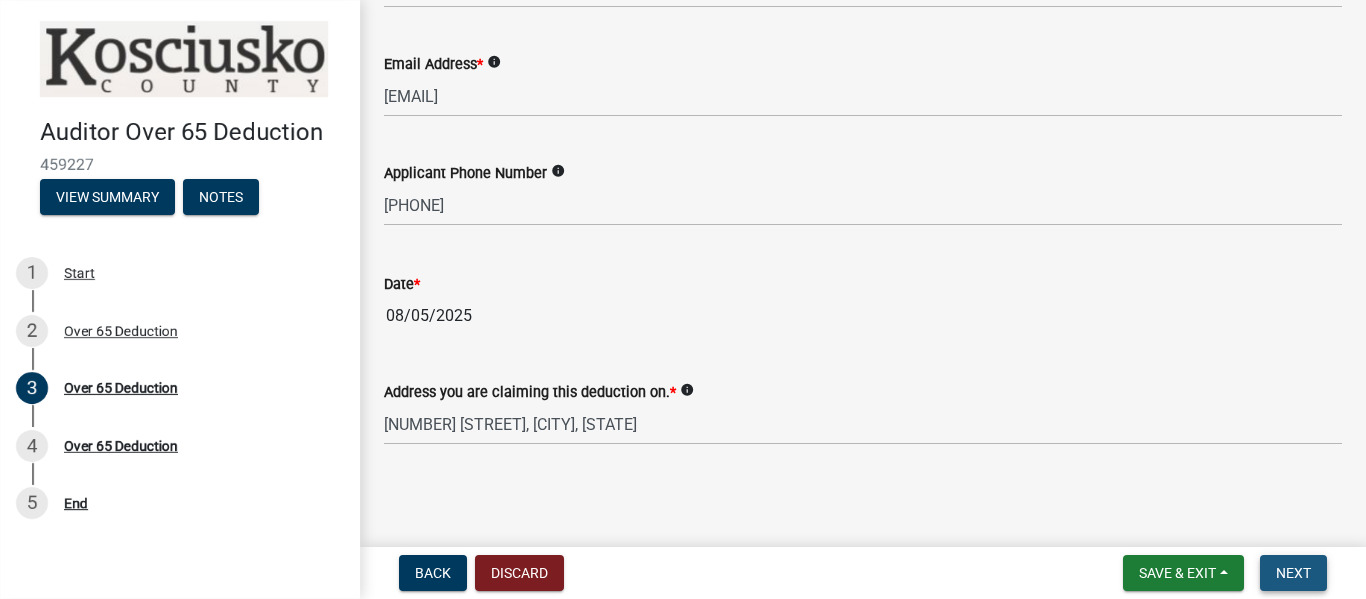 click on "Next" at bounding box center (1293, 573) 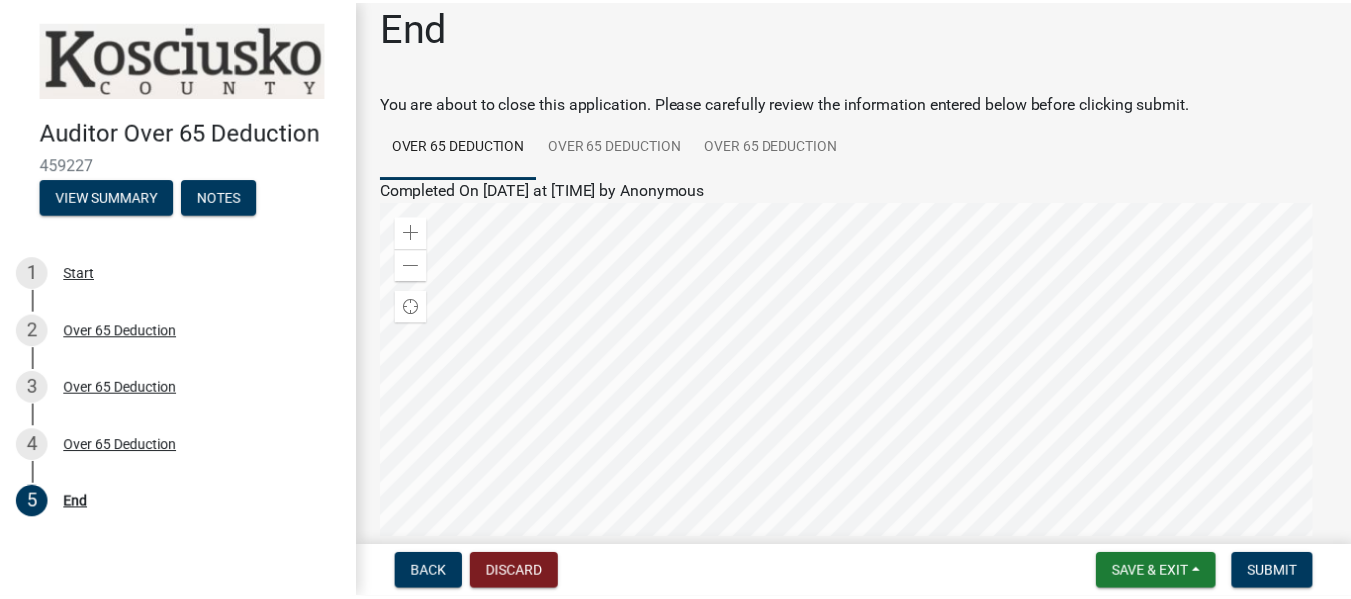 scroll, scrollTop: 0, scrollLeft: 0, axis: both 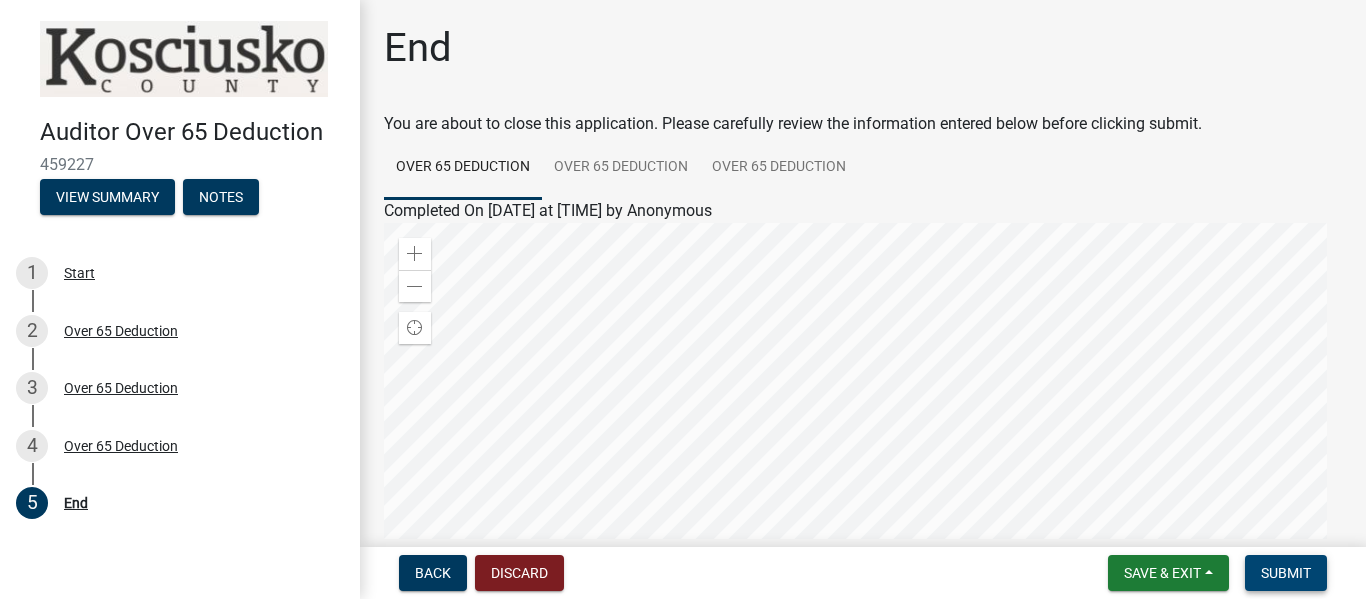 click on "Submit" at bounding box center (1286, 573) 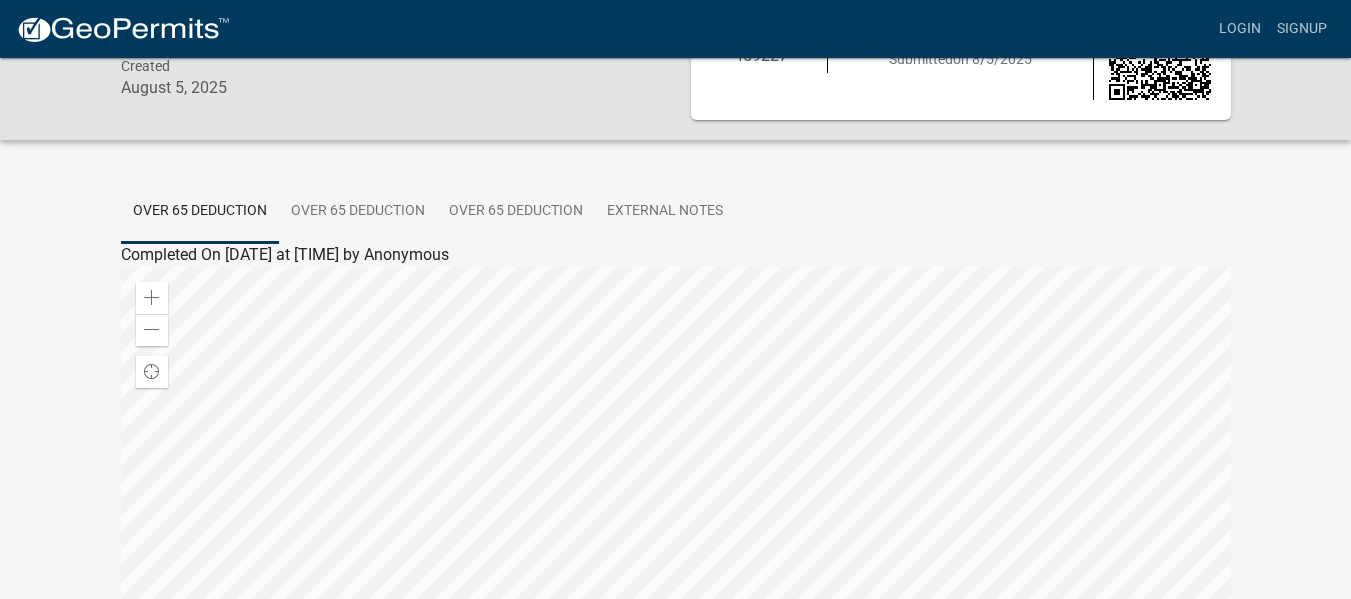 scroll, scrollTop: 0, scrollLeft: 0, axis: both 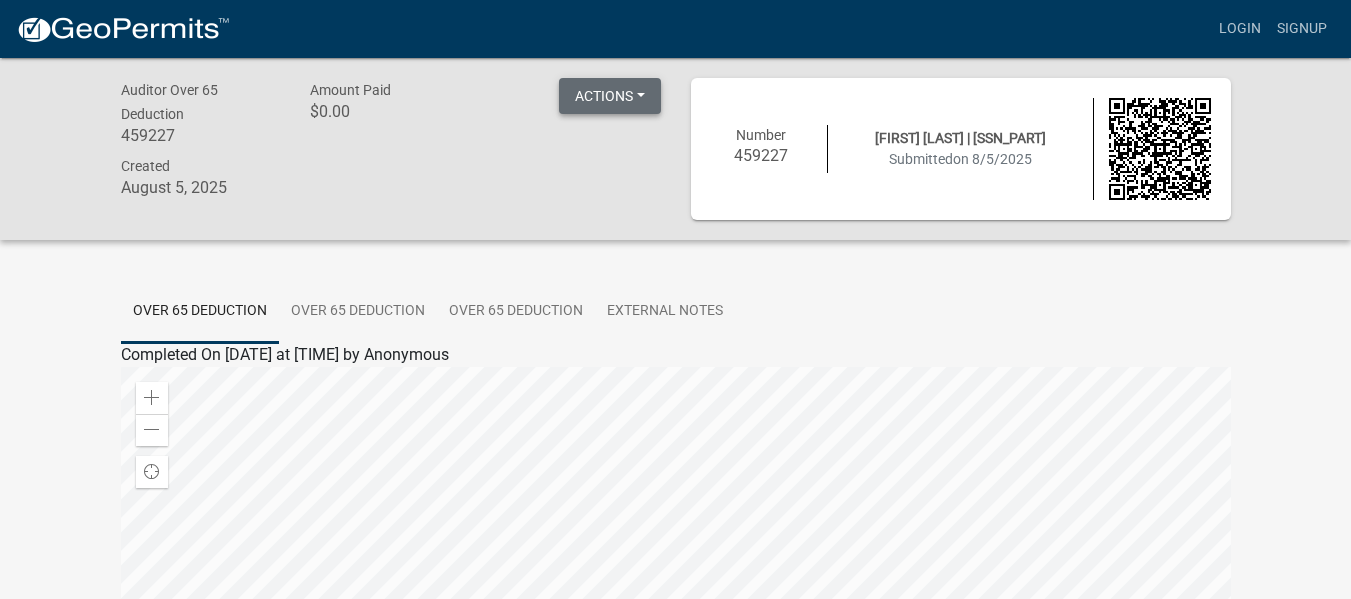 click on "Actions" at bounding box center [610, 96] 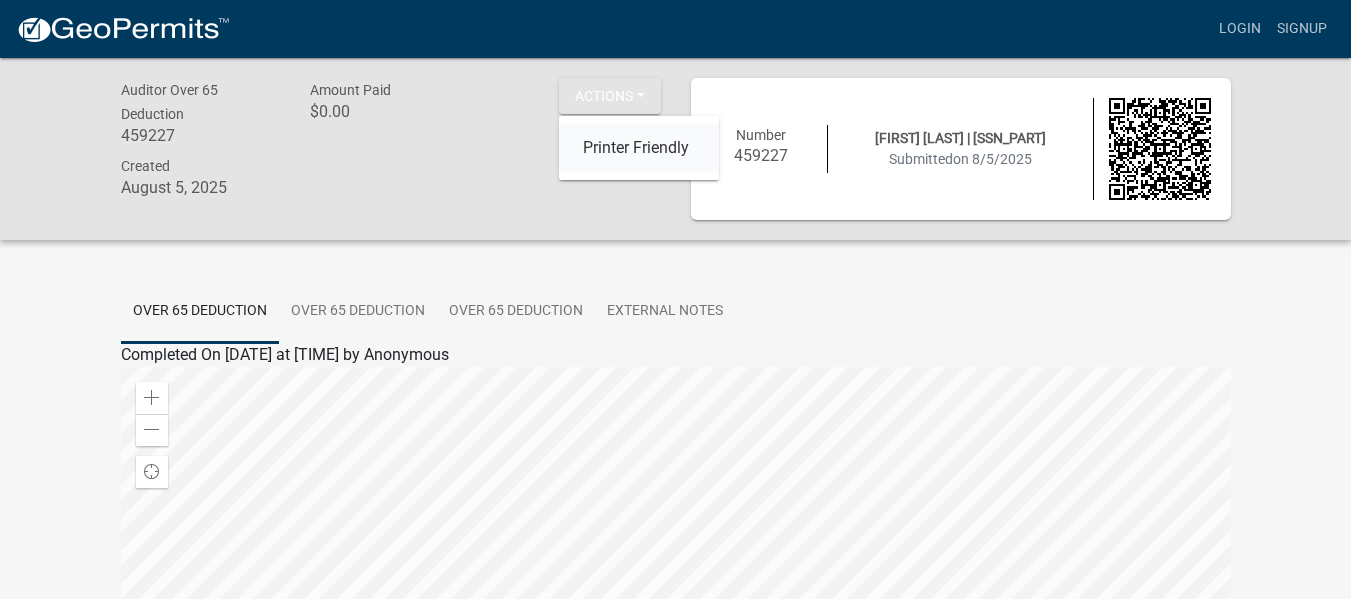 click on "Printer Friendly" 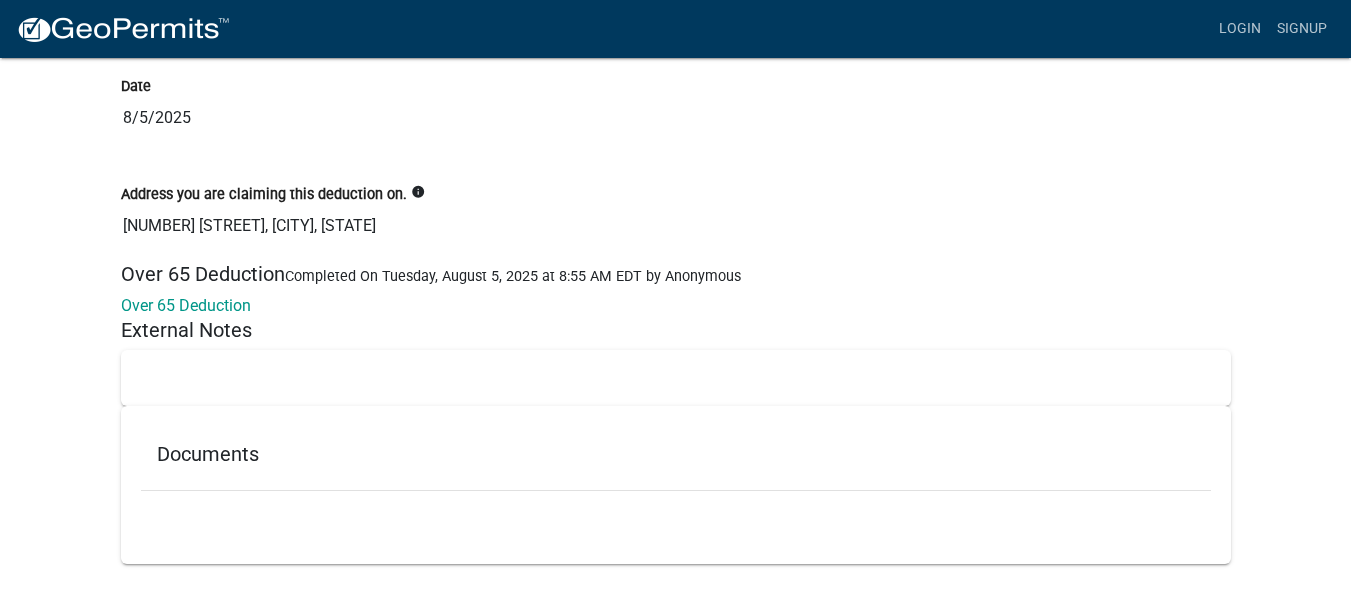 scroll, scrollTop: 2782, scrollLeft: 0, axis: vertical 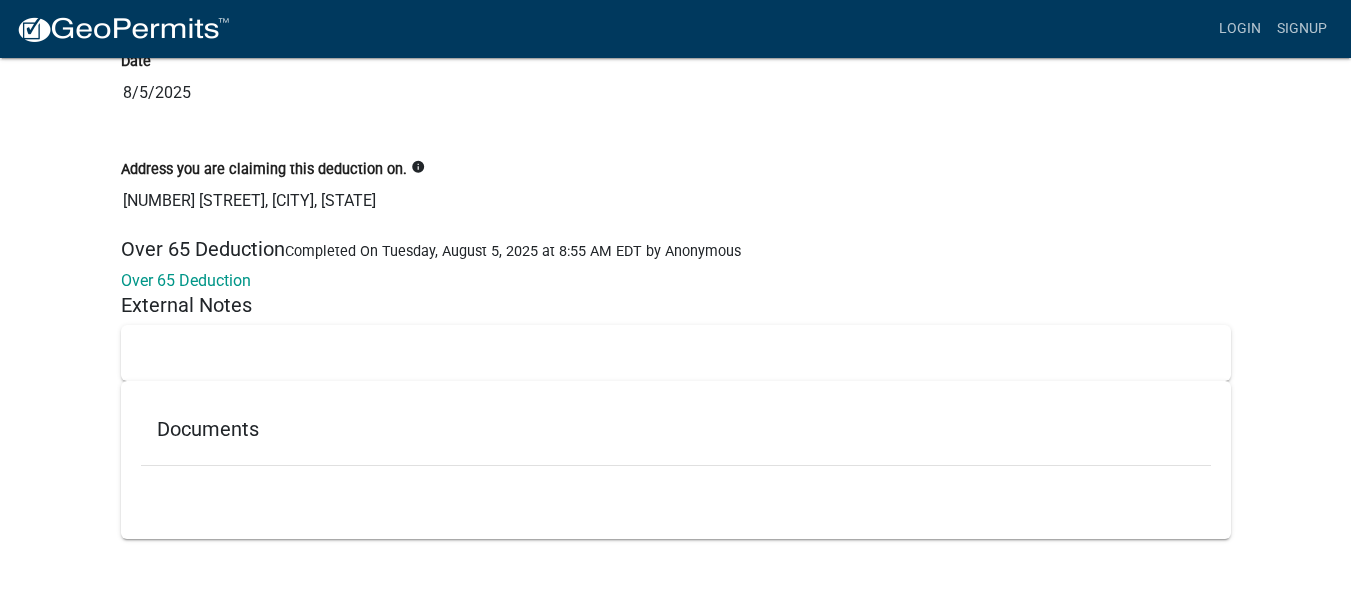 click on "Documents" at bounding box center (676, 433) 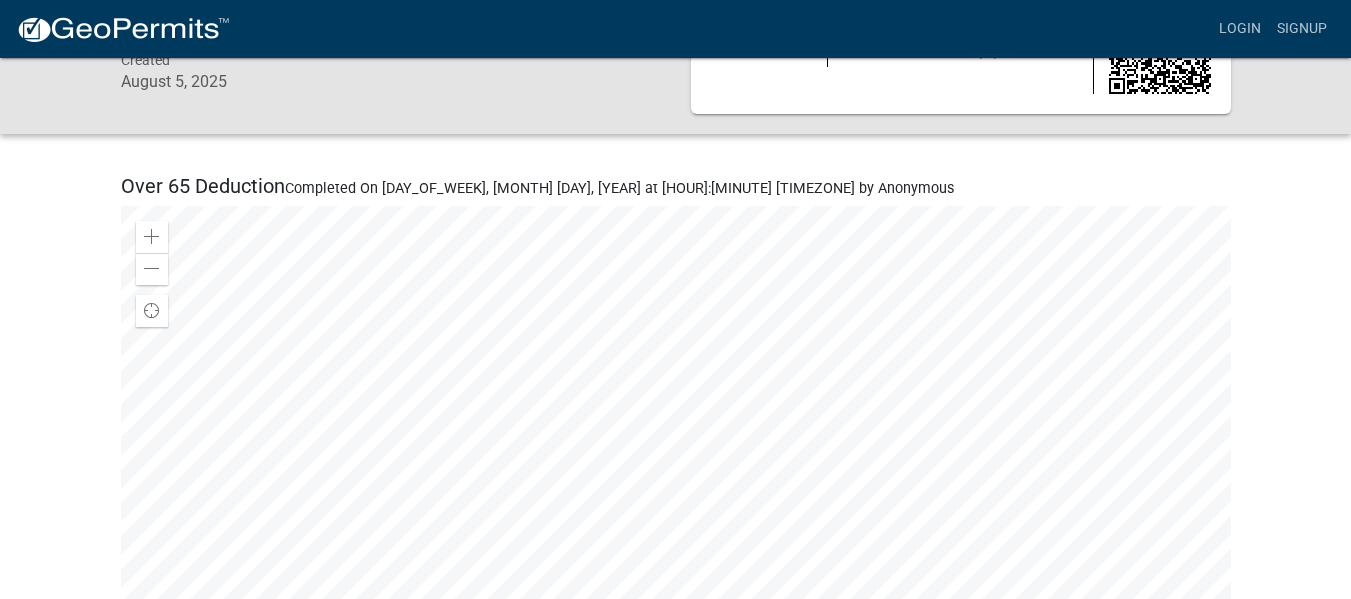scroll, scrollTop: 0, scrollLeft: 0, axis: both 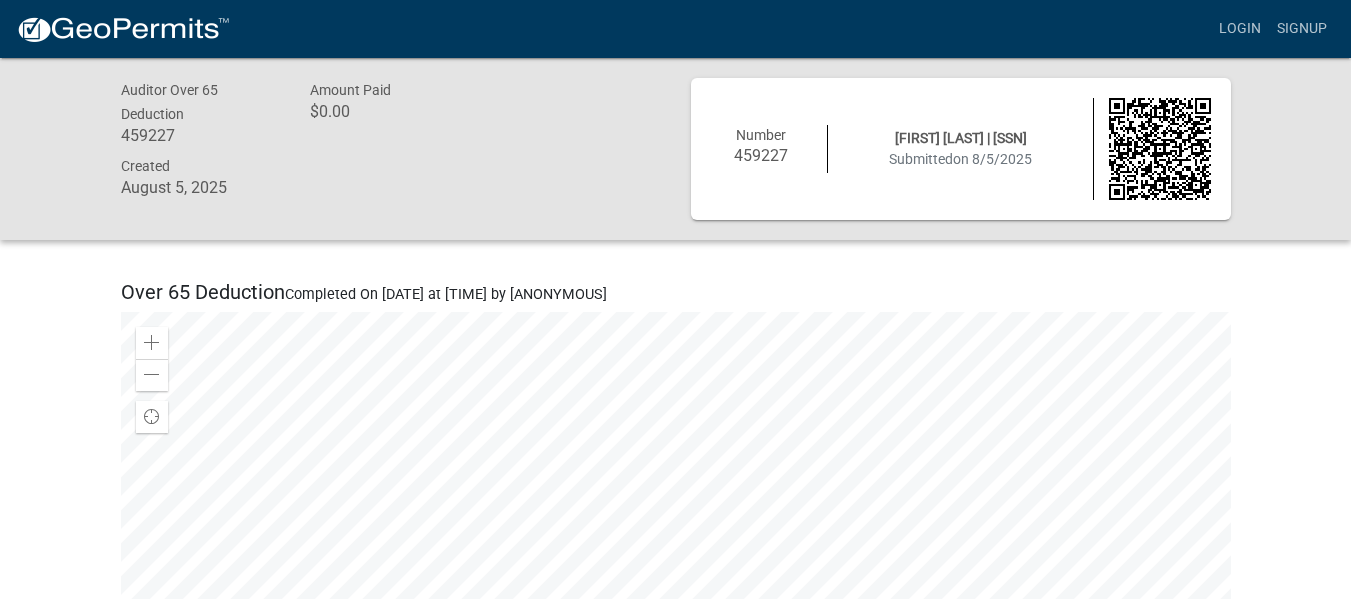 click 